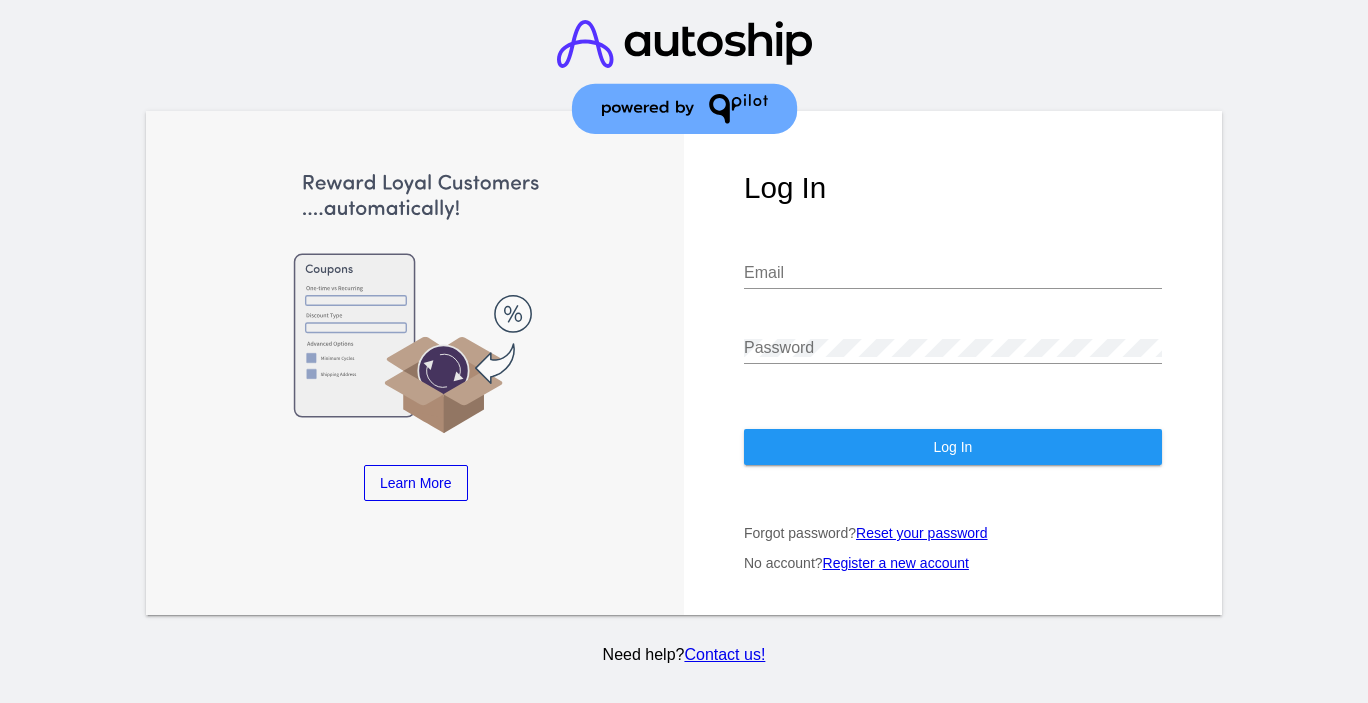 scroll, scrollTop: 0, scrollLeft: 0, axis: both 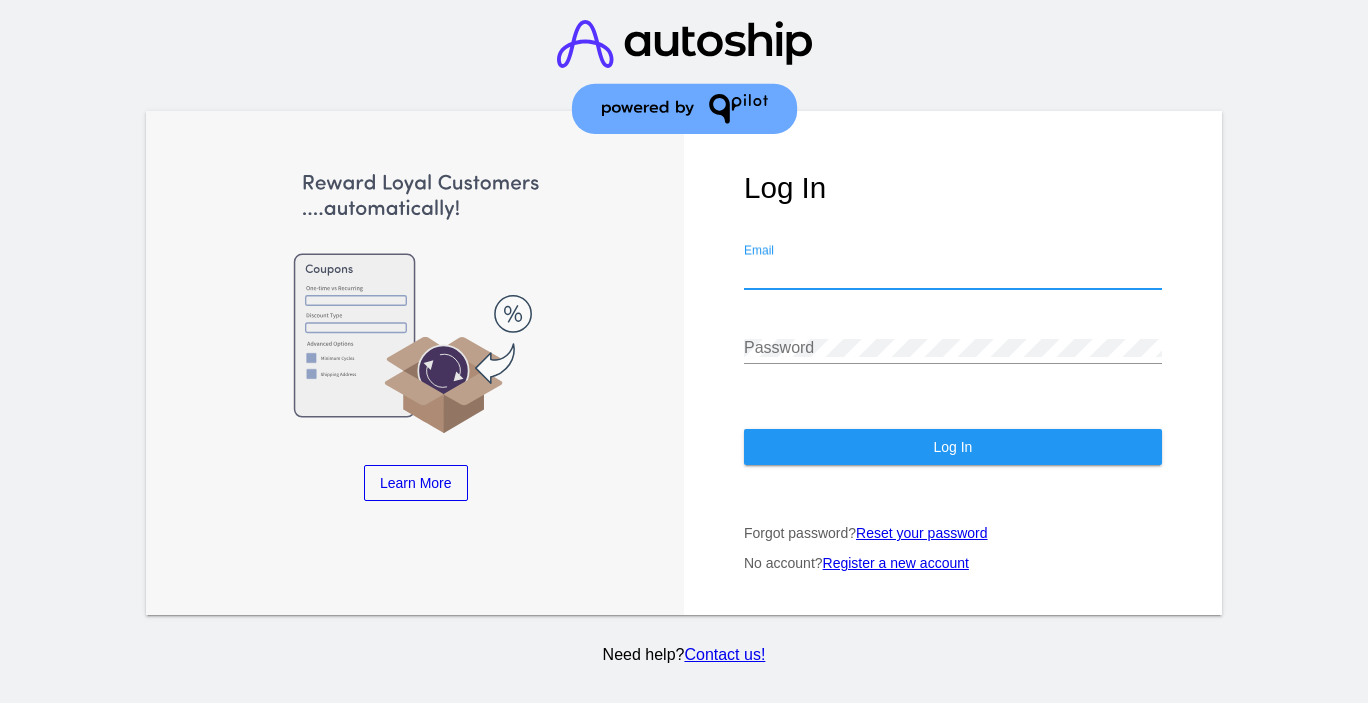 click on "Email" at bounding box center [953, 273] 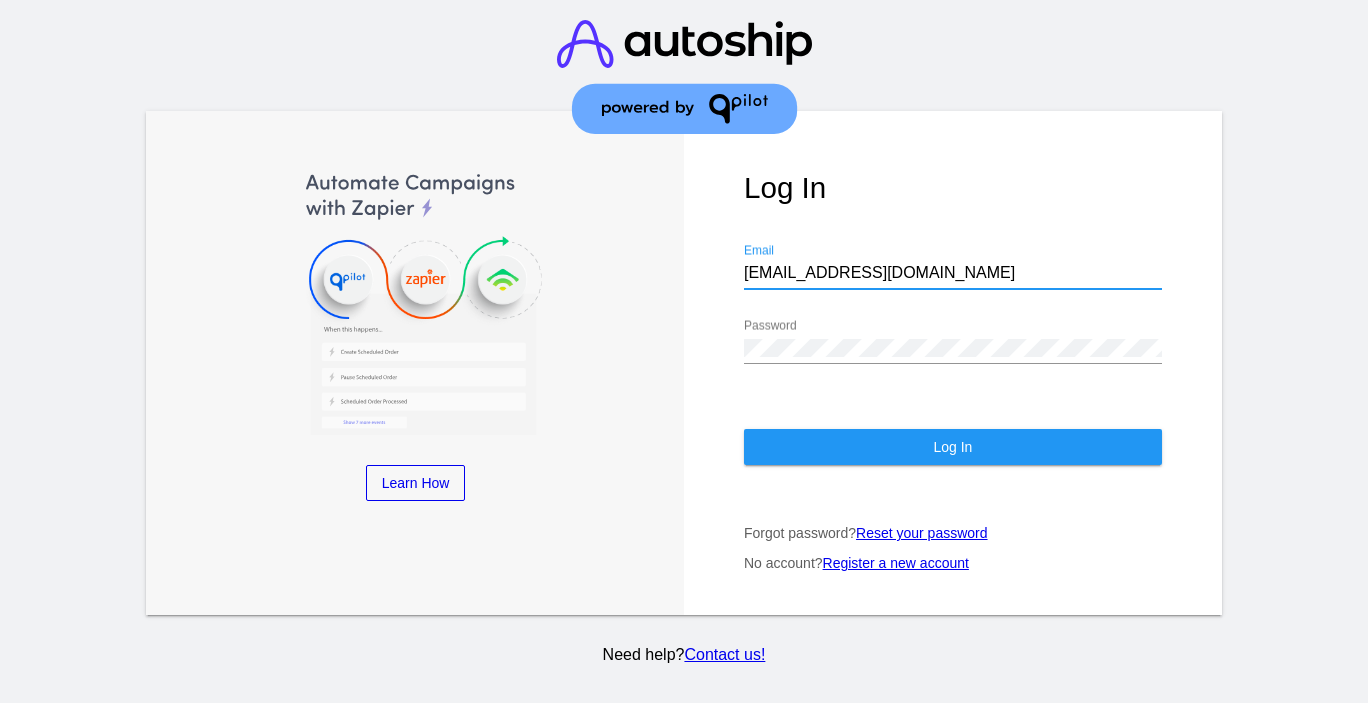 type on "[EMAIL_ADDRESS][DOMAIN_NAME]" 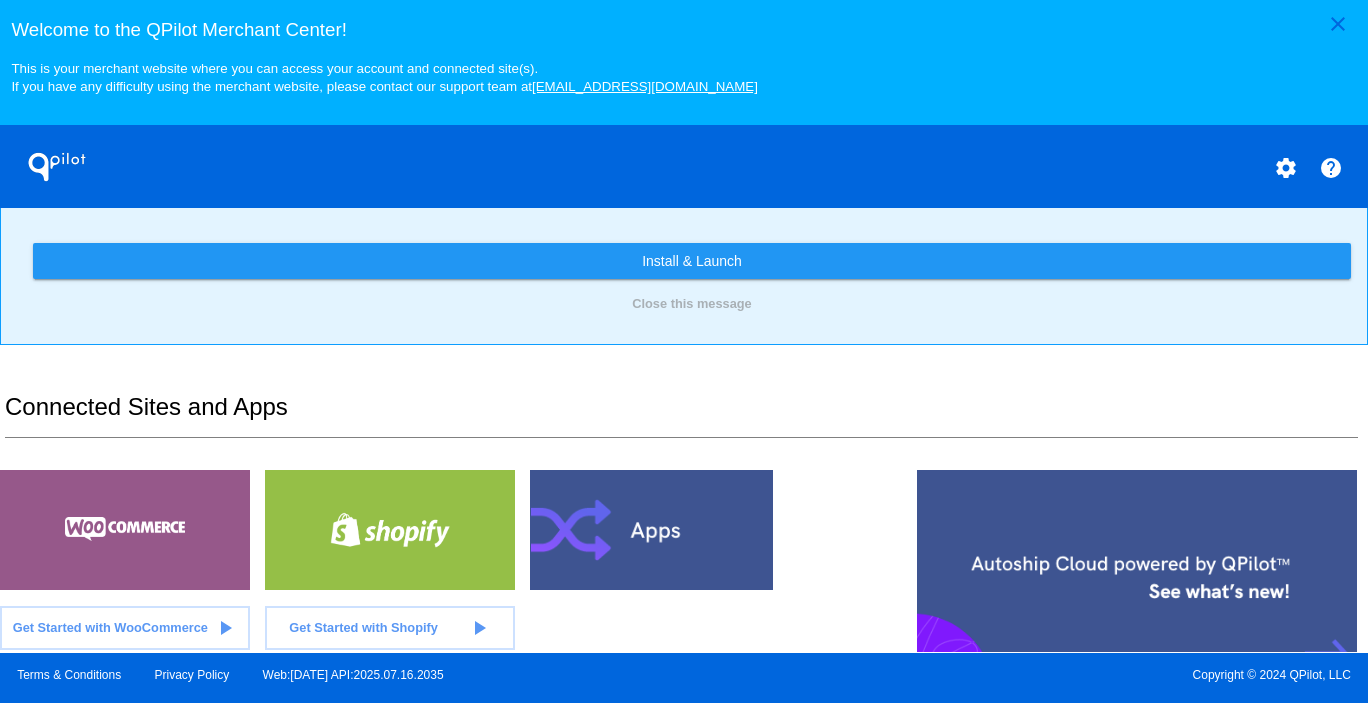 scroll, scrollTop: 317, scrollLeft: 0, axis: vertical 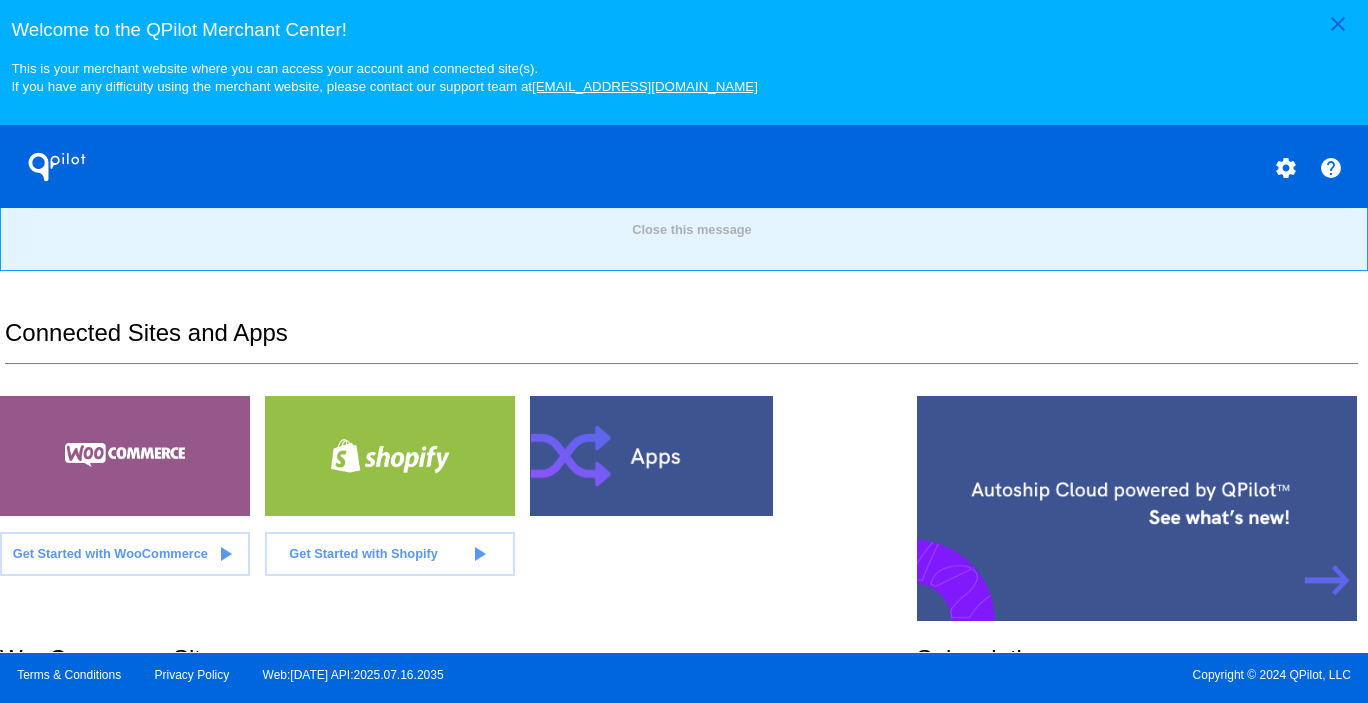 click at bounding box center [125, 456] 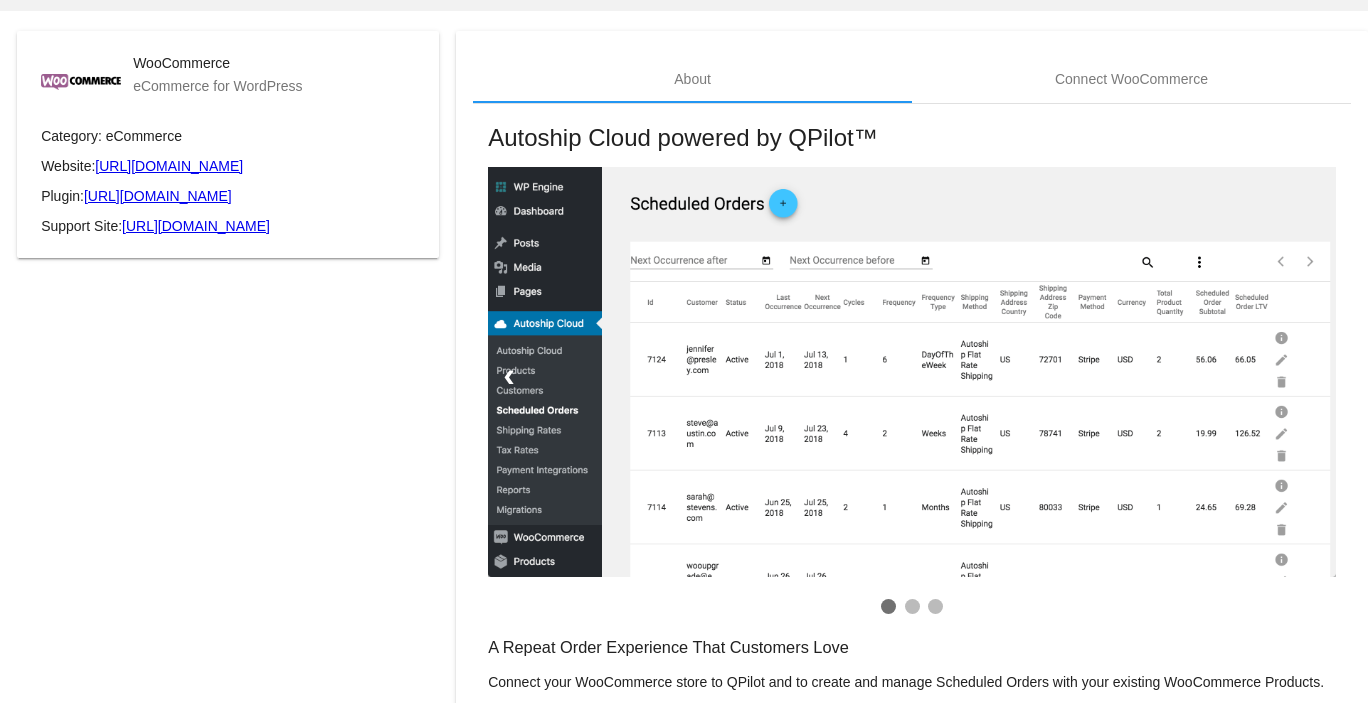 scroll, scrollTop: 106, scrollLeft: 0, axis: vertical 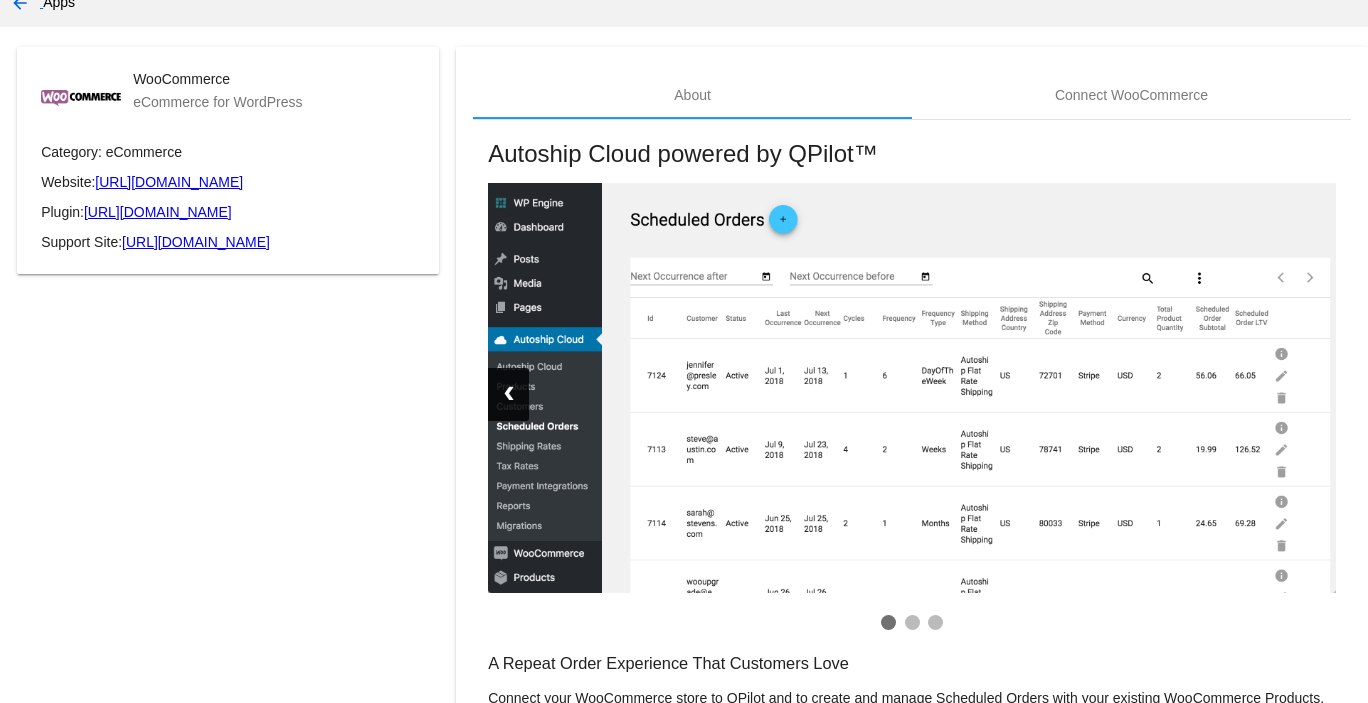 click on "❮" at bounding box center (508, 394) 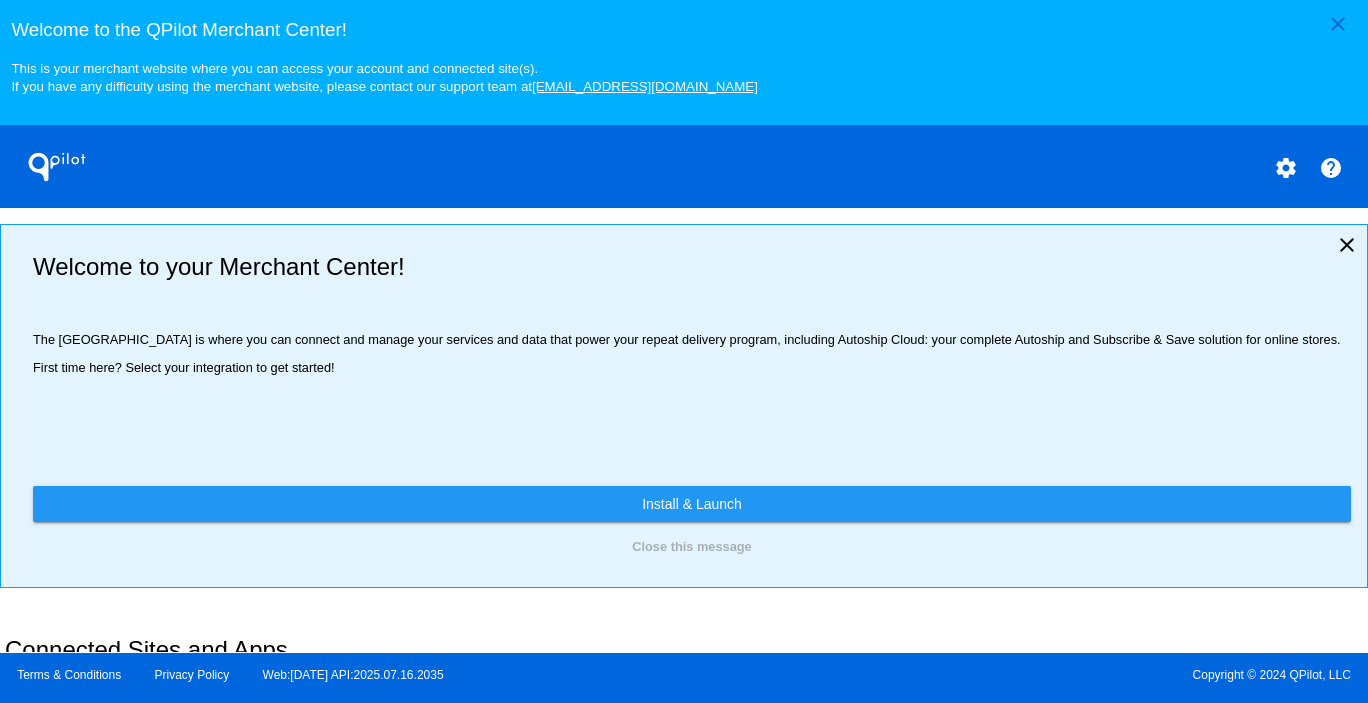 scroll, scrollTop: 317, scrollLeft: 0, axis: vertical 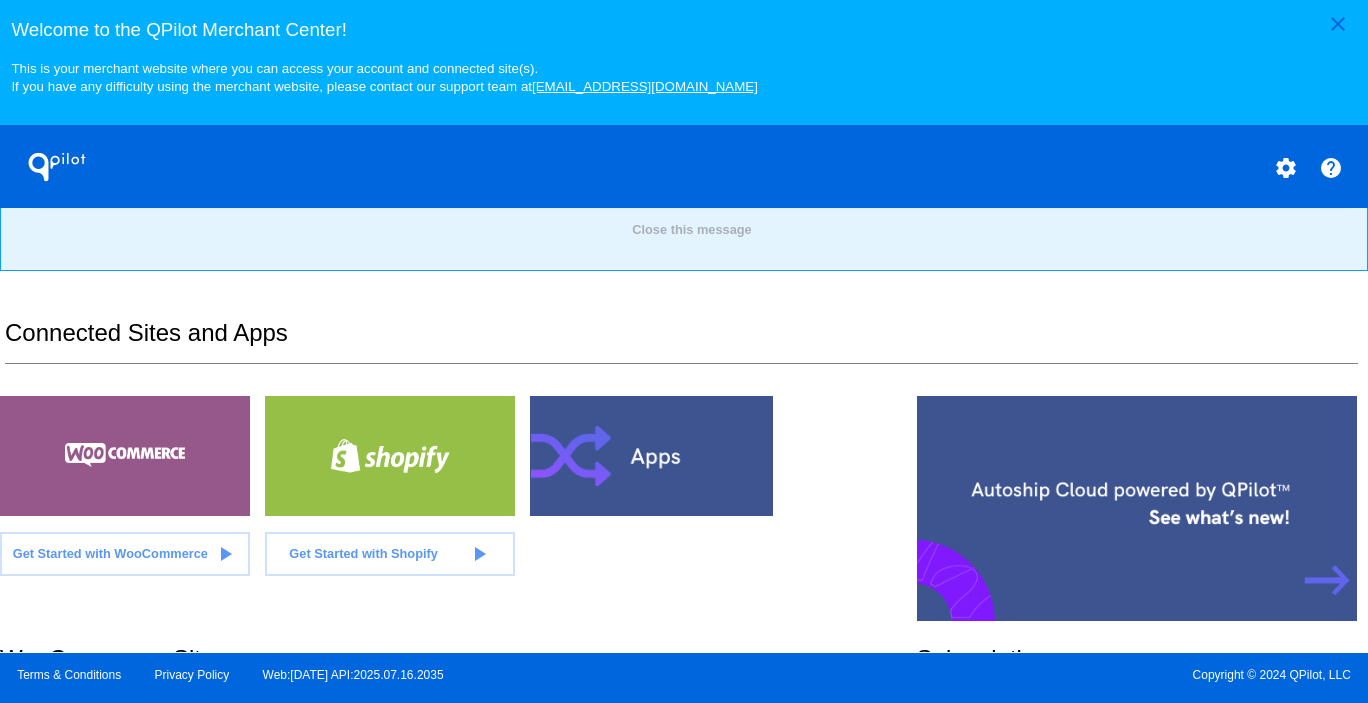 click at bounding box center (125, 456) 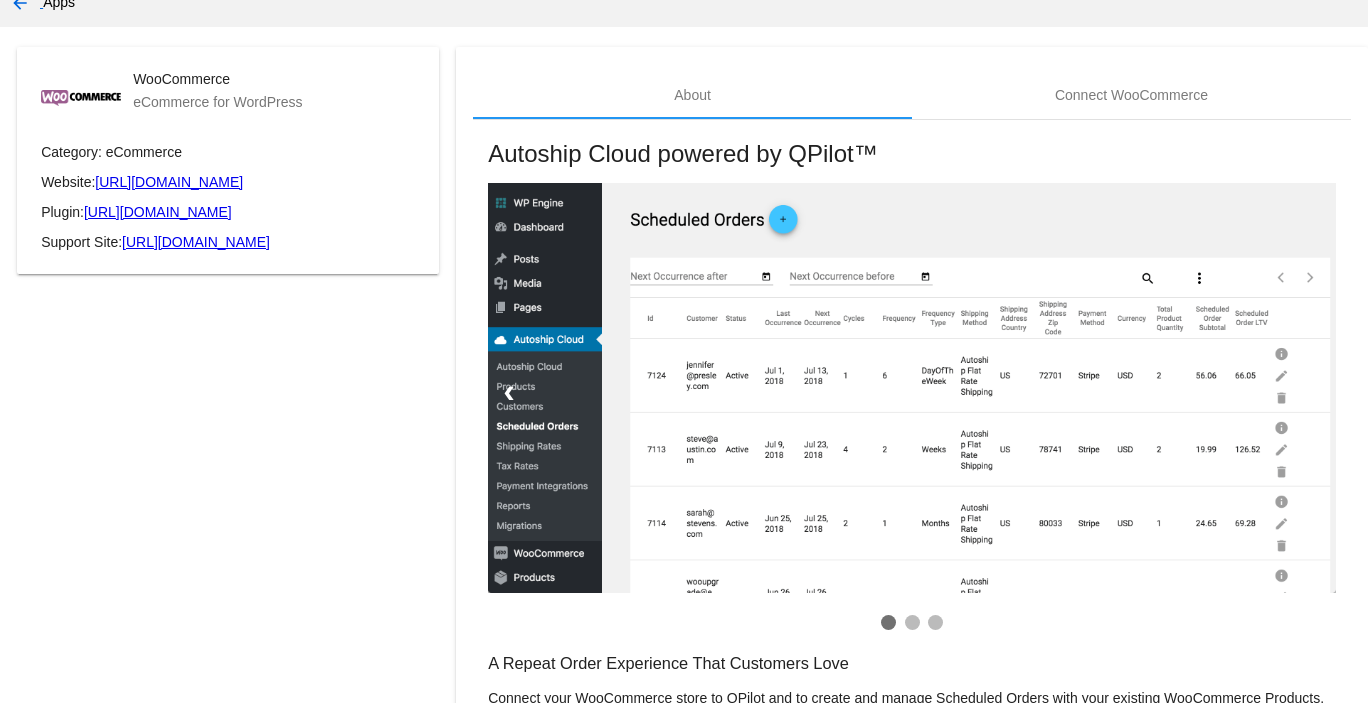 click at bounding box center (912, 388) 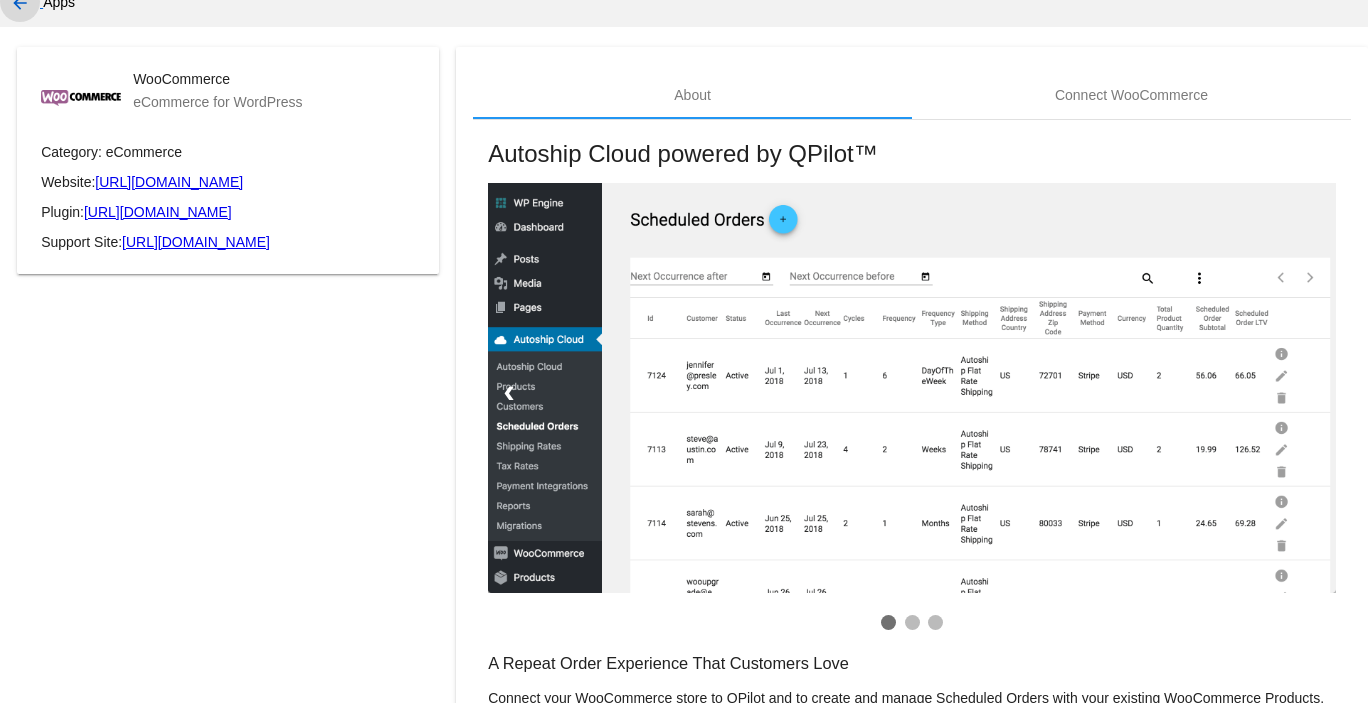 click on "arrow_back" at bounding box center (20, 3) 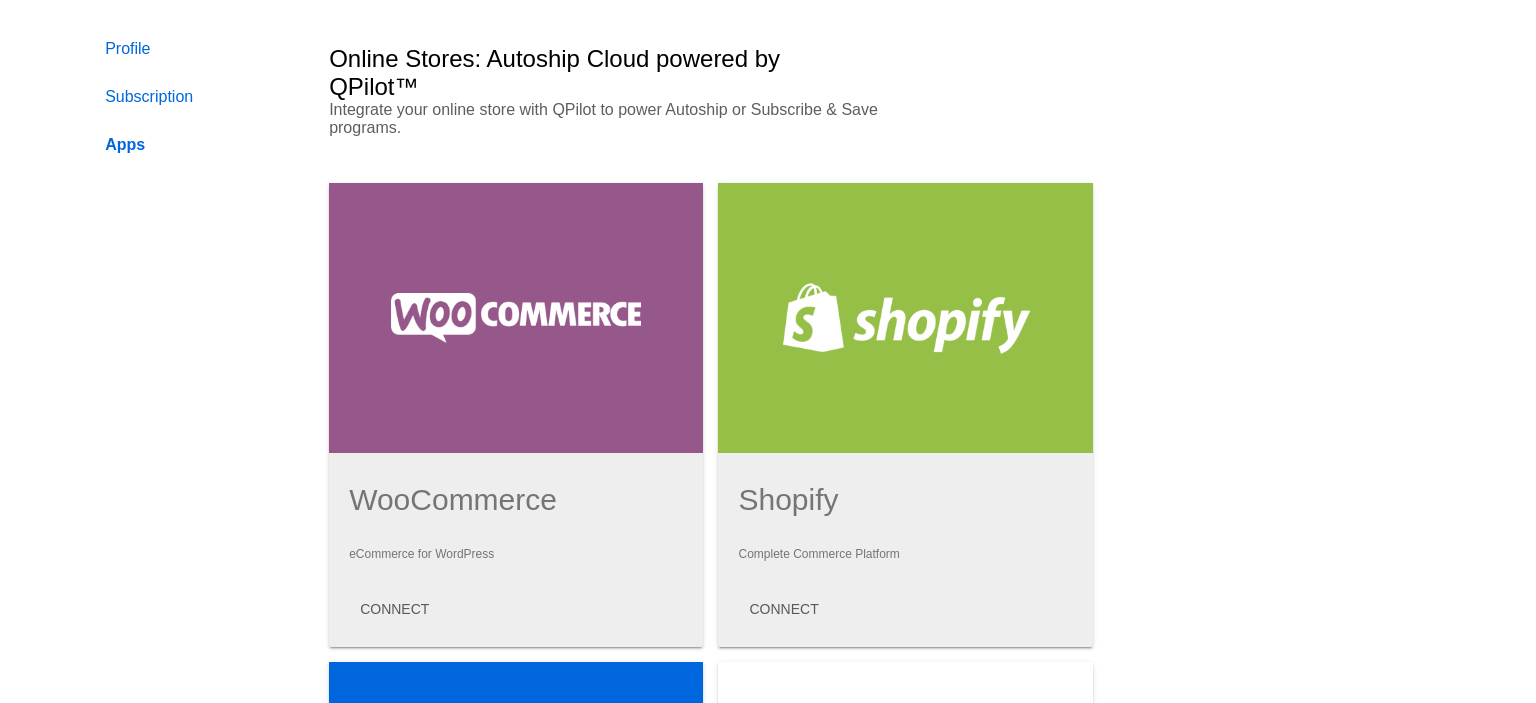 scroll, scrollTop: 317, scrollLeft: 0, axis: vertical 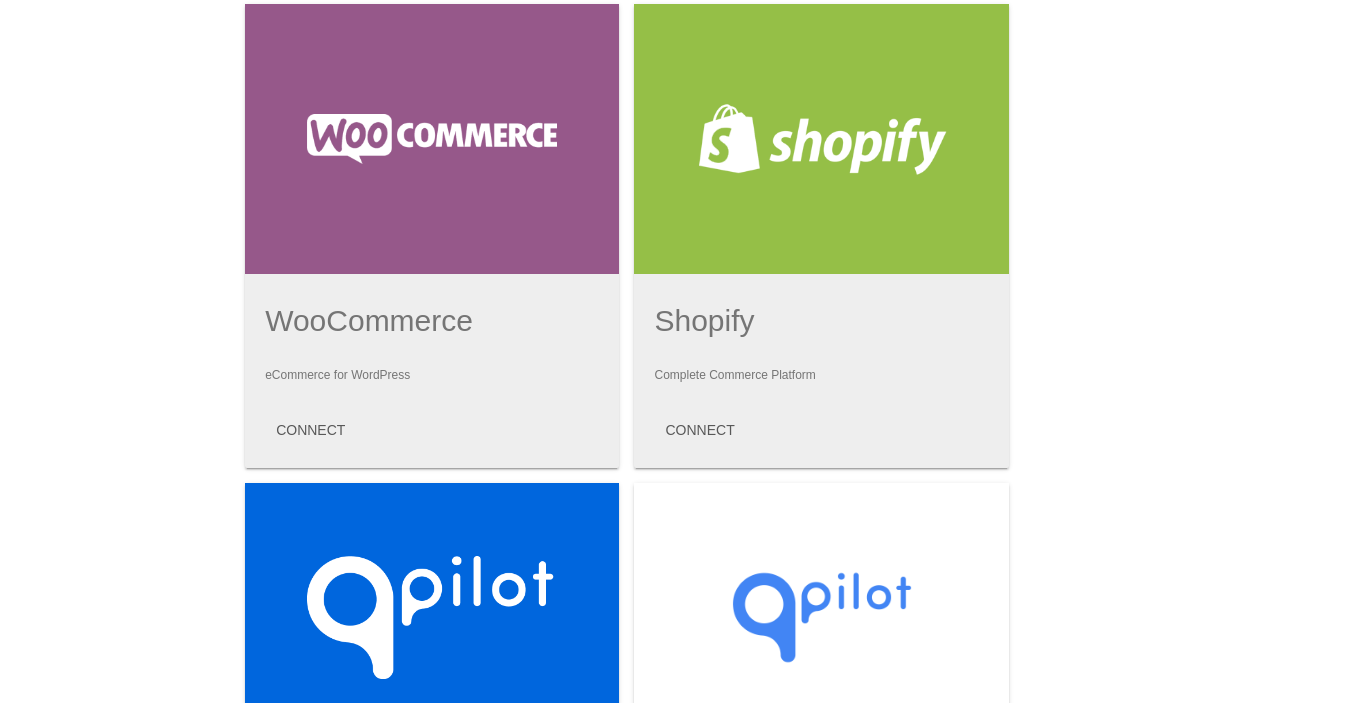 click 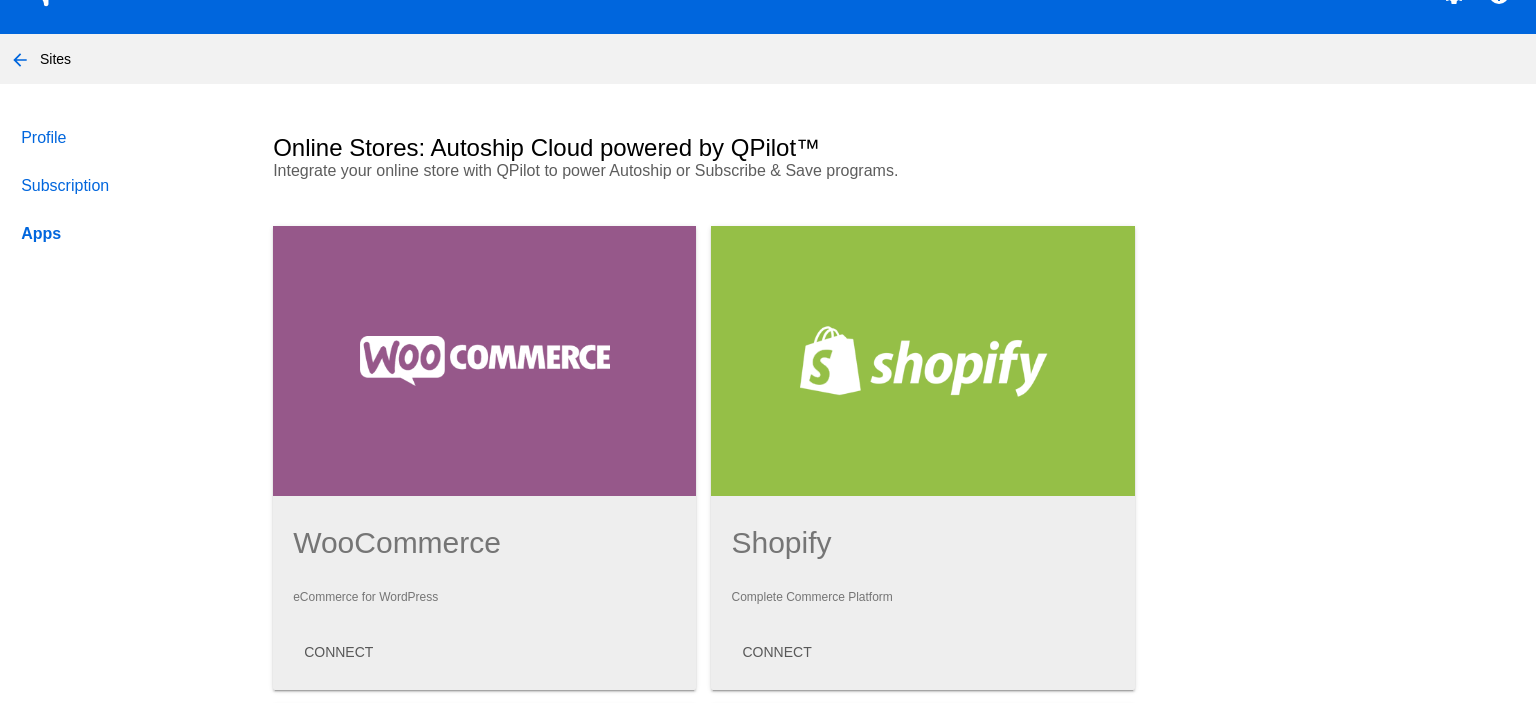 scroll, scrollTop: 0, scrollLeft: 0, axis: both 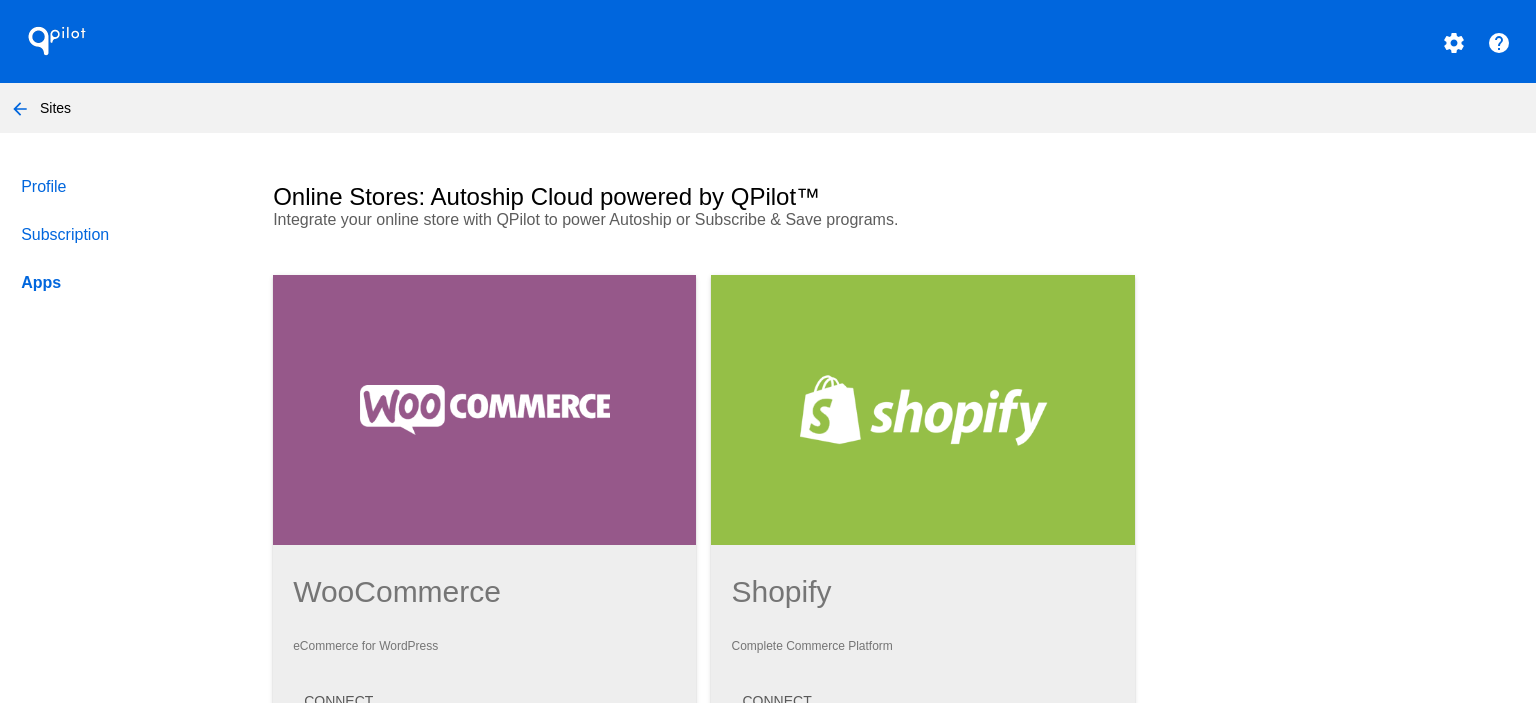 click 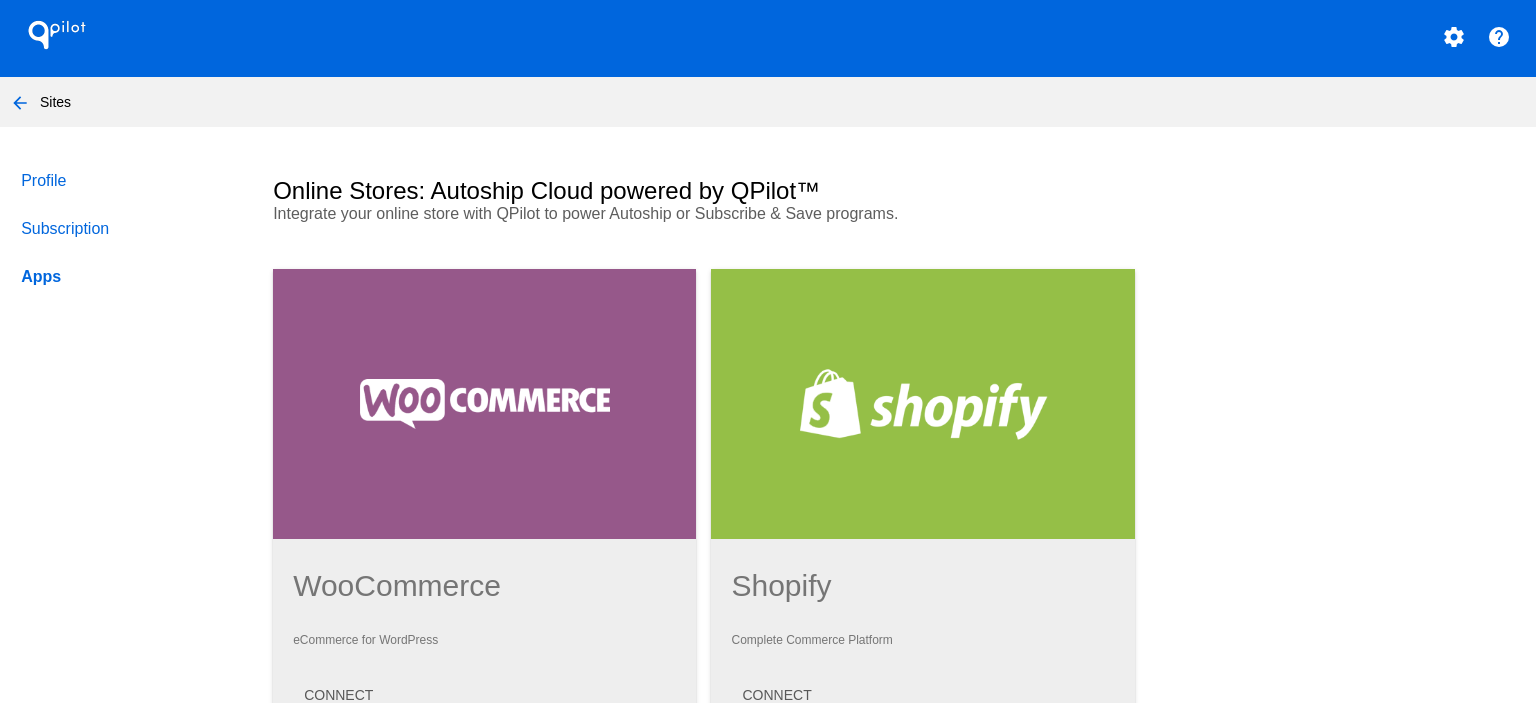 scroll, scrollTop: 0, scrollLeft: 0, axis: both 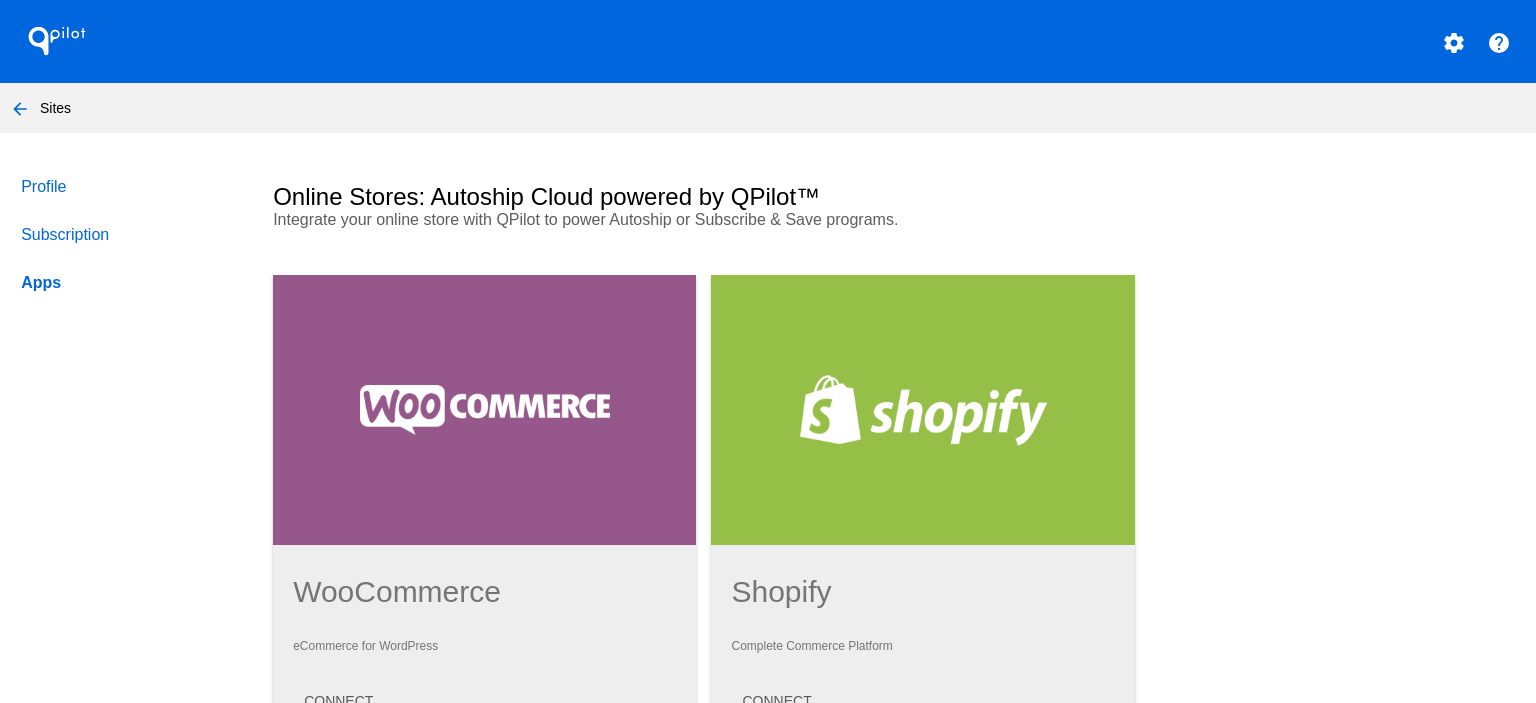 click 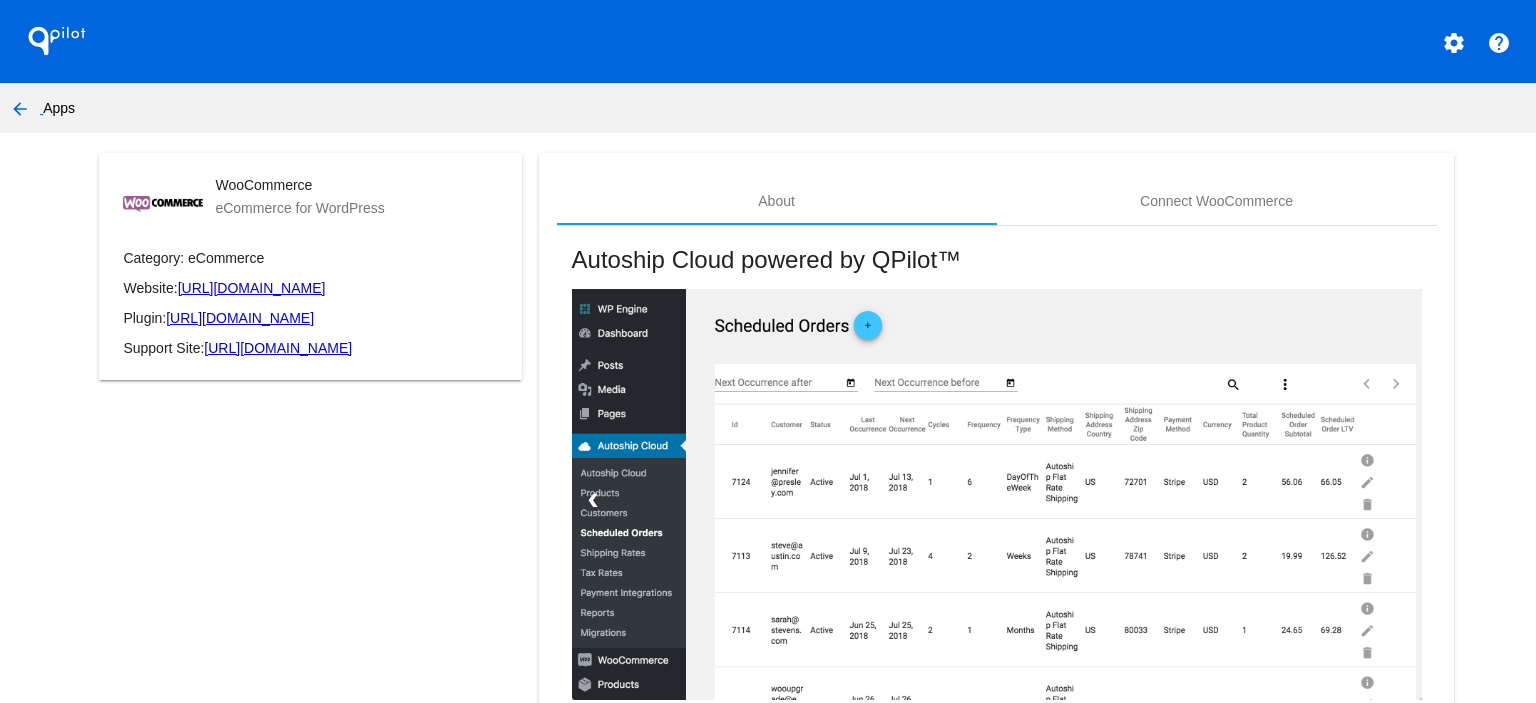 click on "WooCommerce eCommerce for WordPress
Category: eCommerce
Website:
https://woocommerce.com/
Plugin:
https://wordpress.org/plugins/autoship-cloud/
Support Site:
https://support.autoship.cloud/" at bounding box center (310, 569) 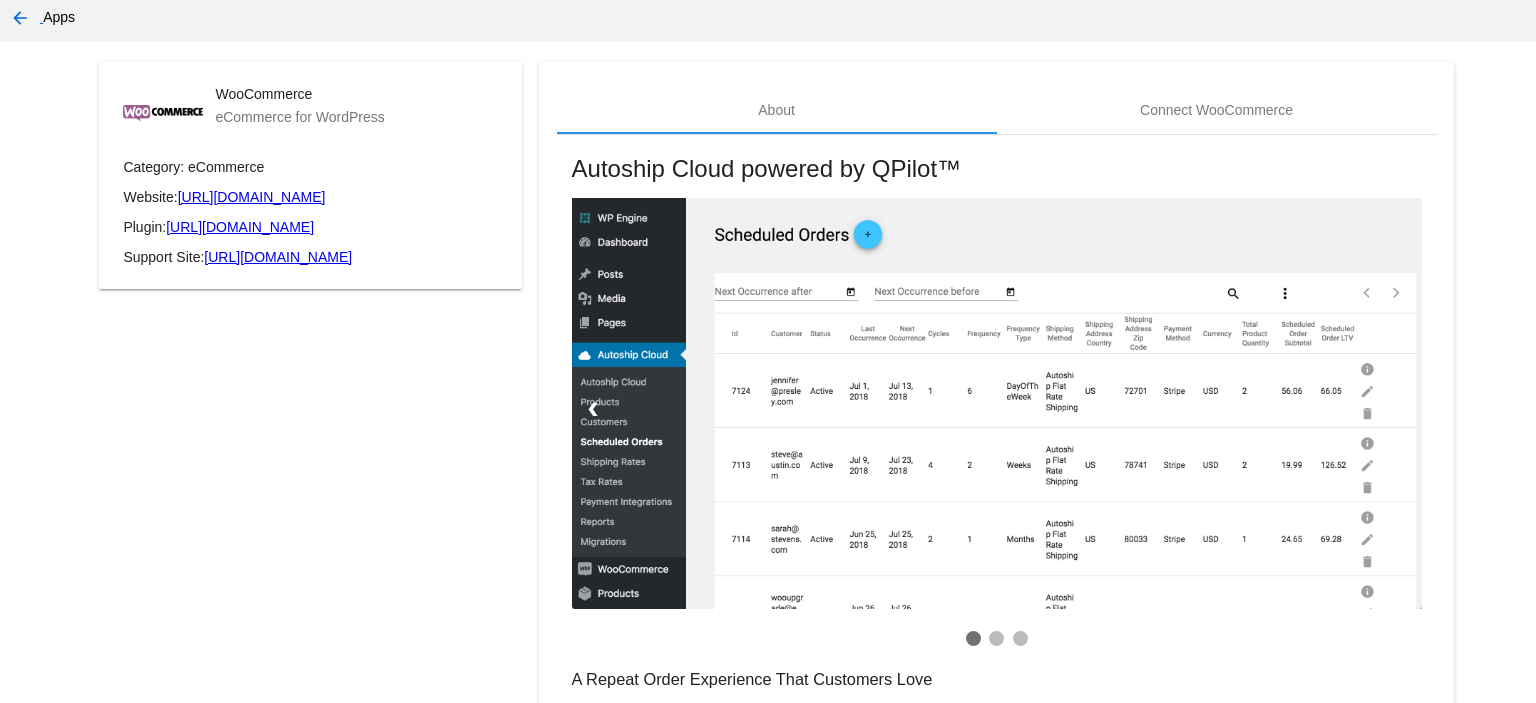 scroll, scrollTop: 0, scrollLeft: 0, axis: both 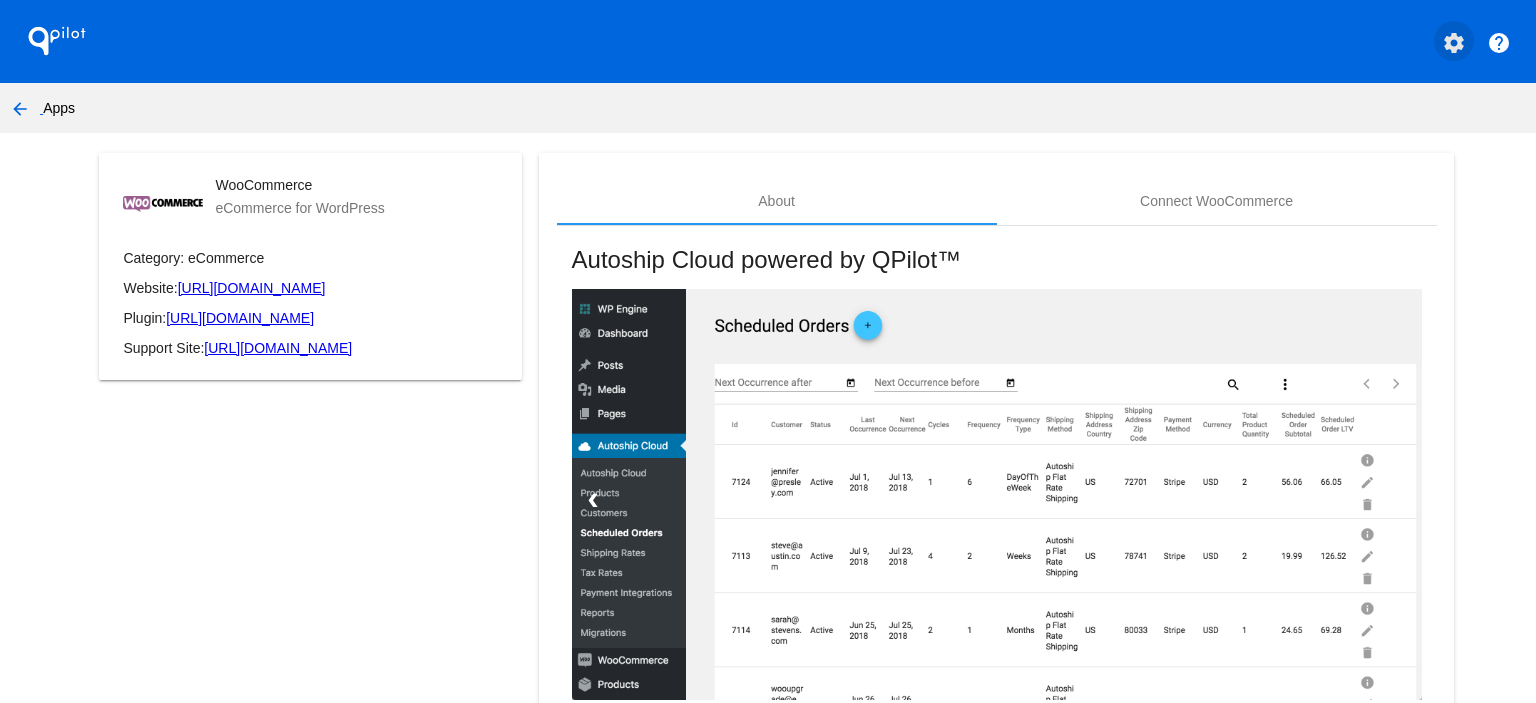 click on "settings" at bounding box center [1454, 43] 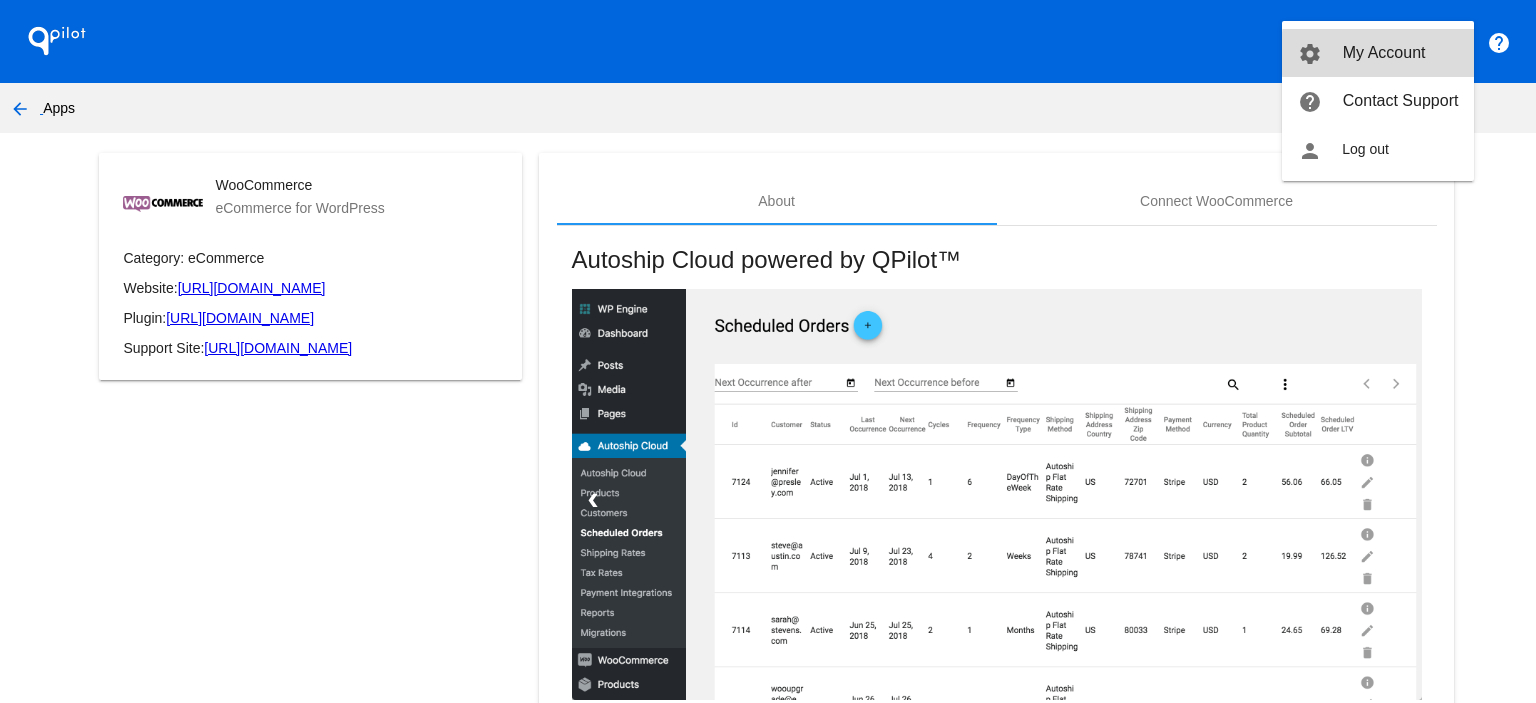 click on "My Account" at bounding box center (1384, 52) 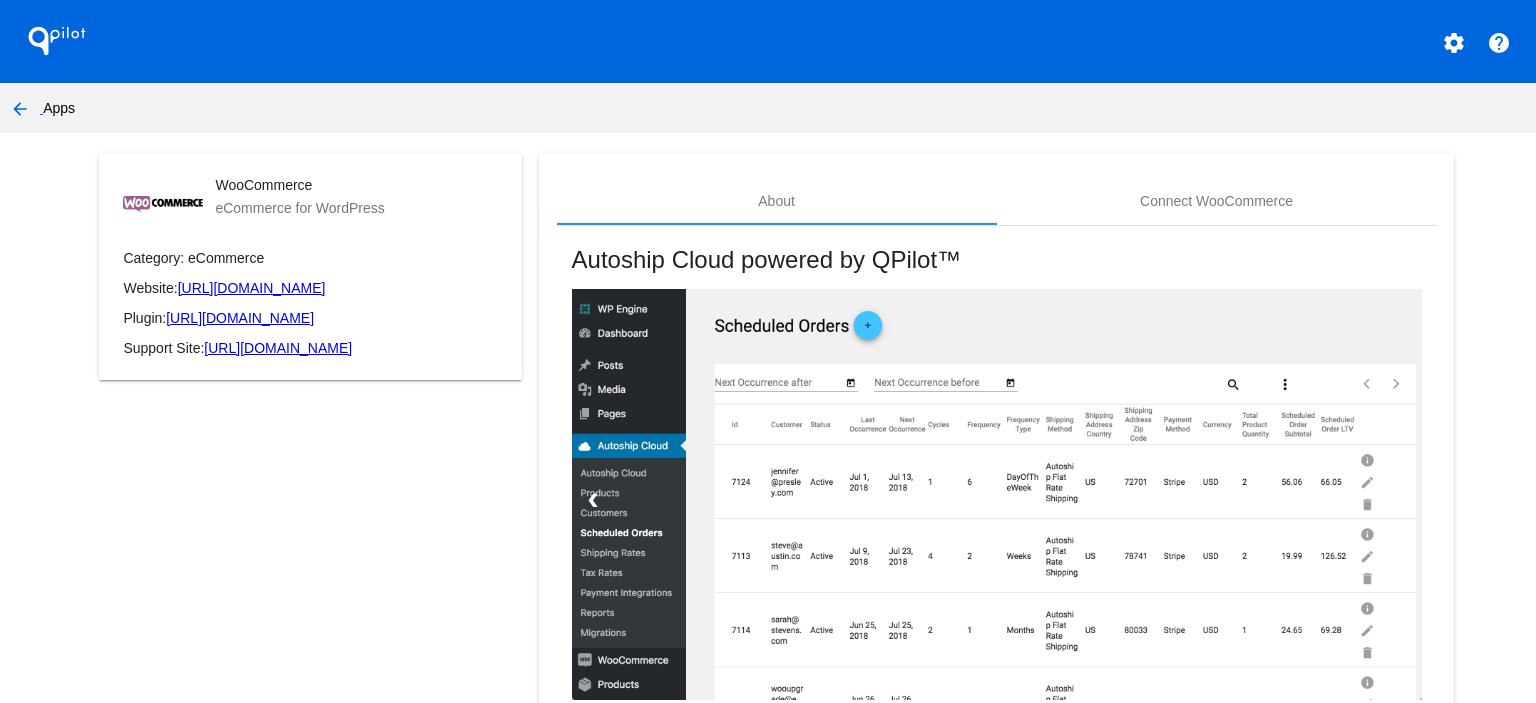 click on "WooCommerce eCommerce for WordPress
Category: eCommerce
Website:
https://woocommerce.com/
Plugin:
https://wordpress.org/plugins/autoship-cloud/
Support Site:
https://support.autoship.cloud/" at bounding box center [310, 569] 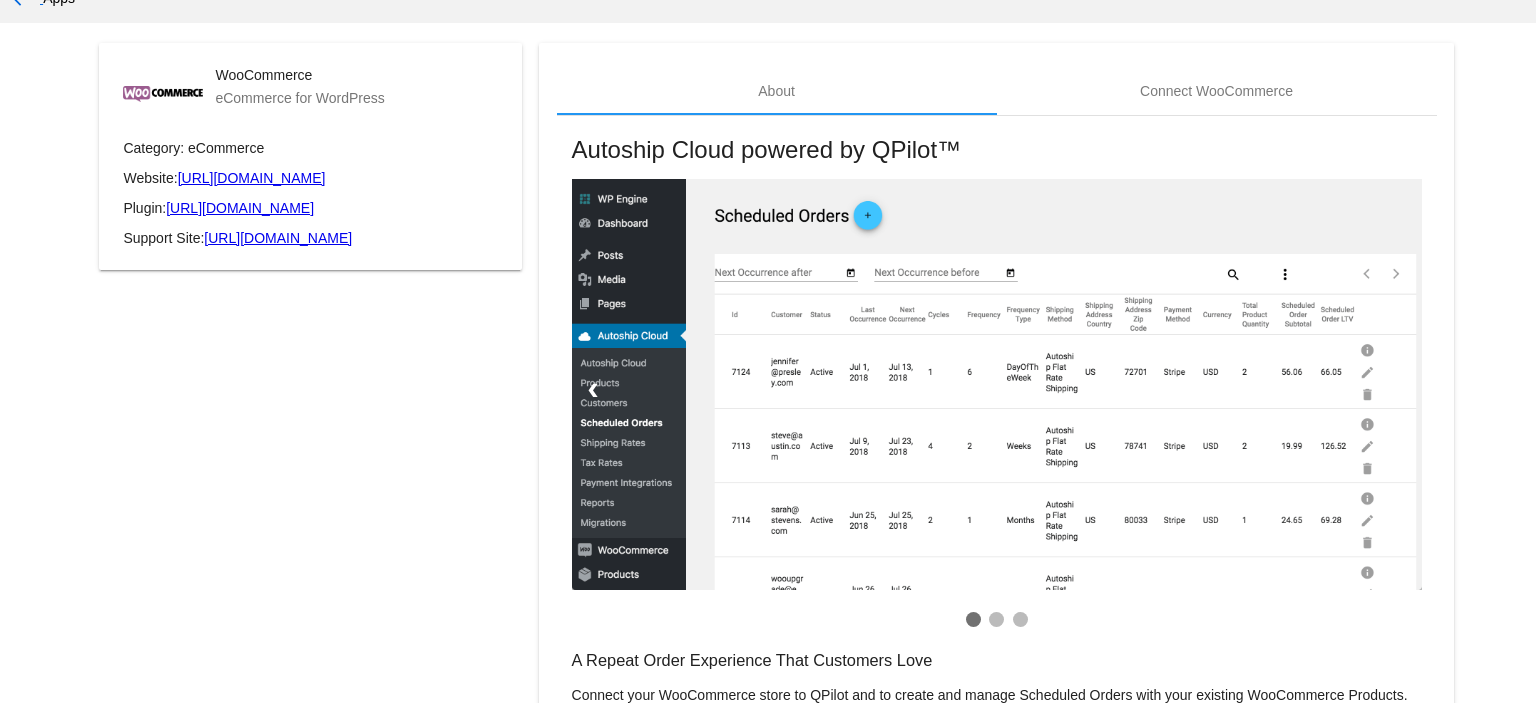 scroll, scrollTop: 211, scrollLeft: 0, axis: vertical 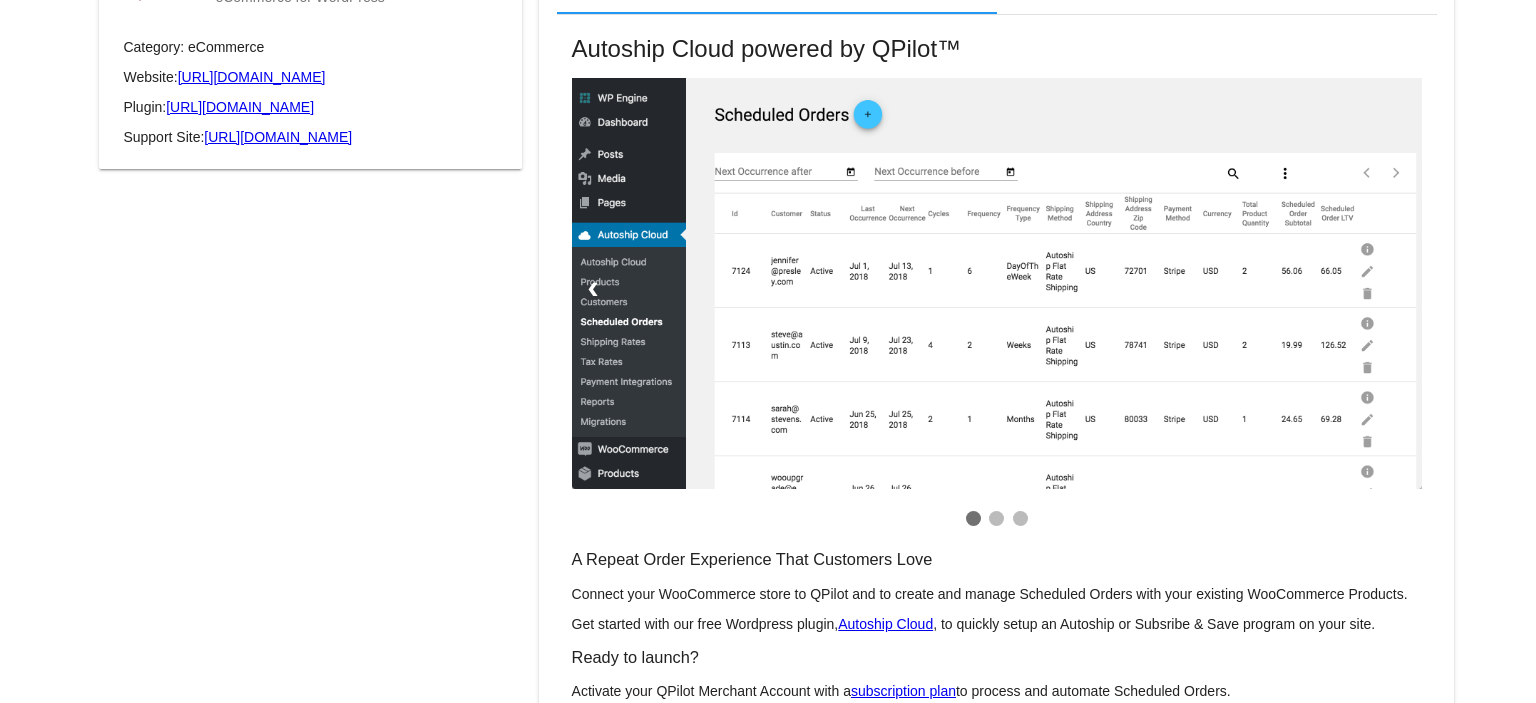 click at bounding box center (997, 283) 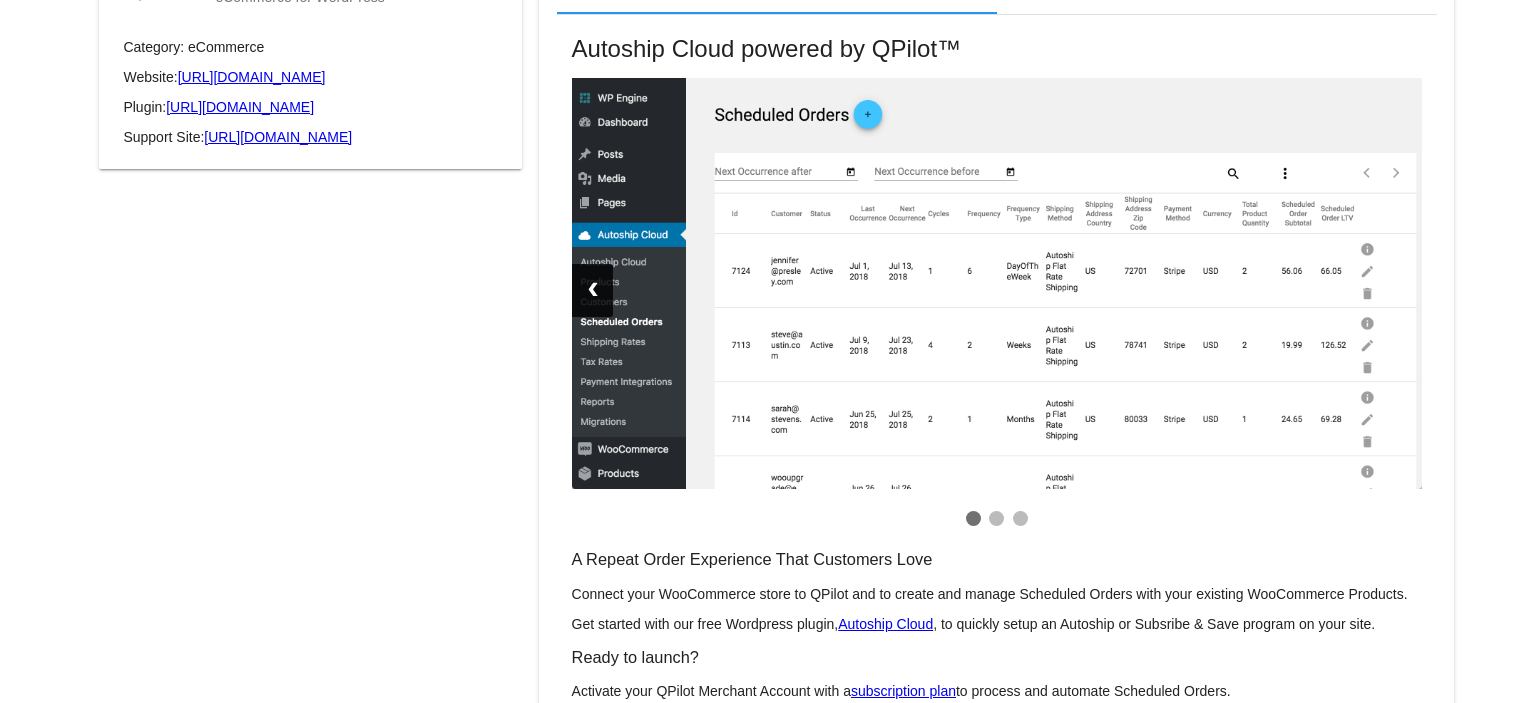 click on "❮" at bounding box center [592, 290] 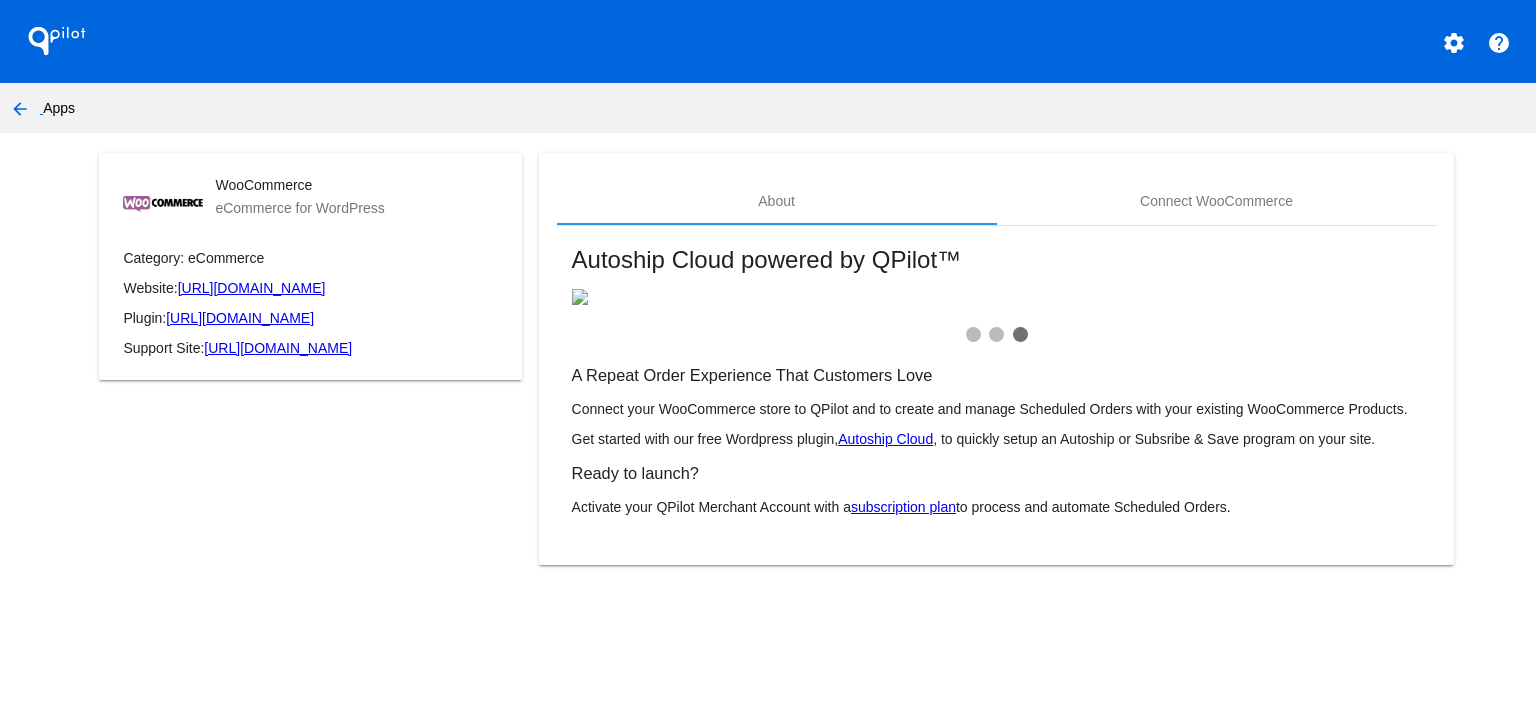 scroll, scrollTop: 0, scrollLeft: 0, axis: both 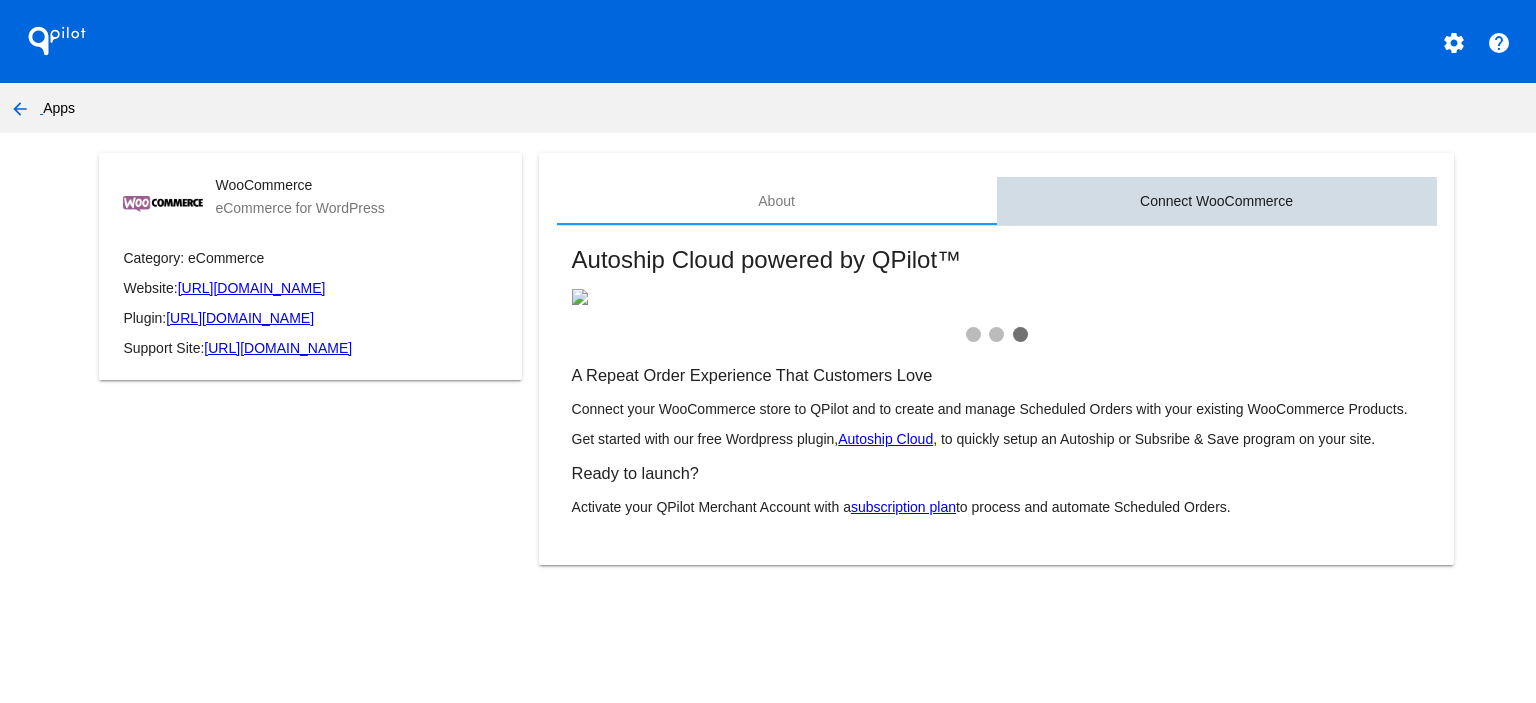click on "Connect WooCommerce" at bounding box center (1216, 201) 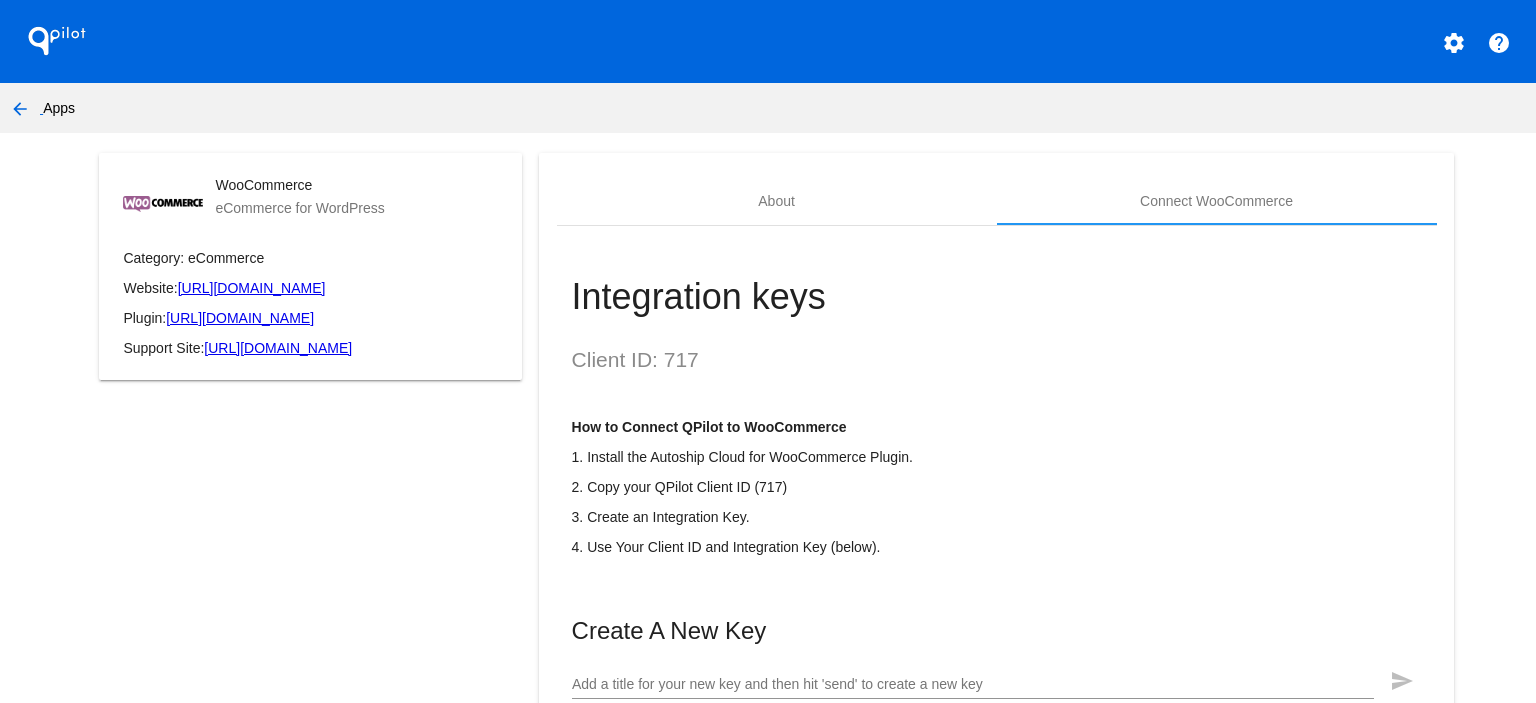 click on "https://woocommerce.com/" 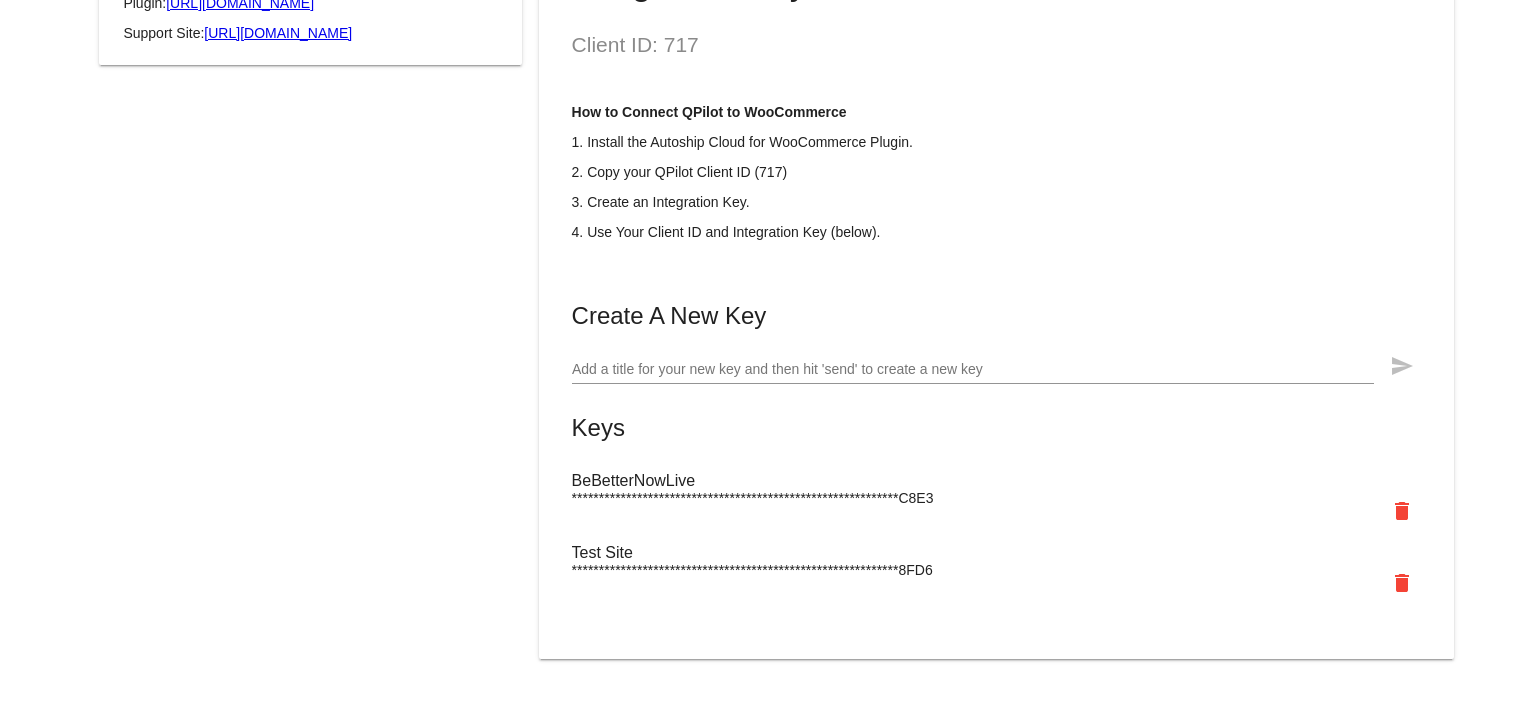 scroll, scrollTop: 0, scrollLeft: 0, axis: both 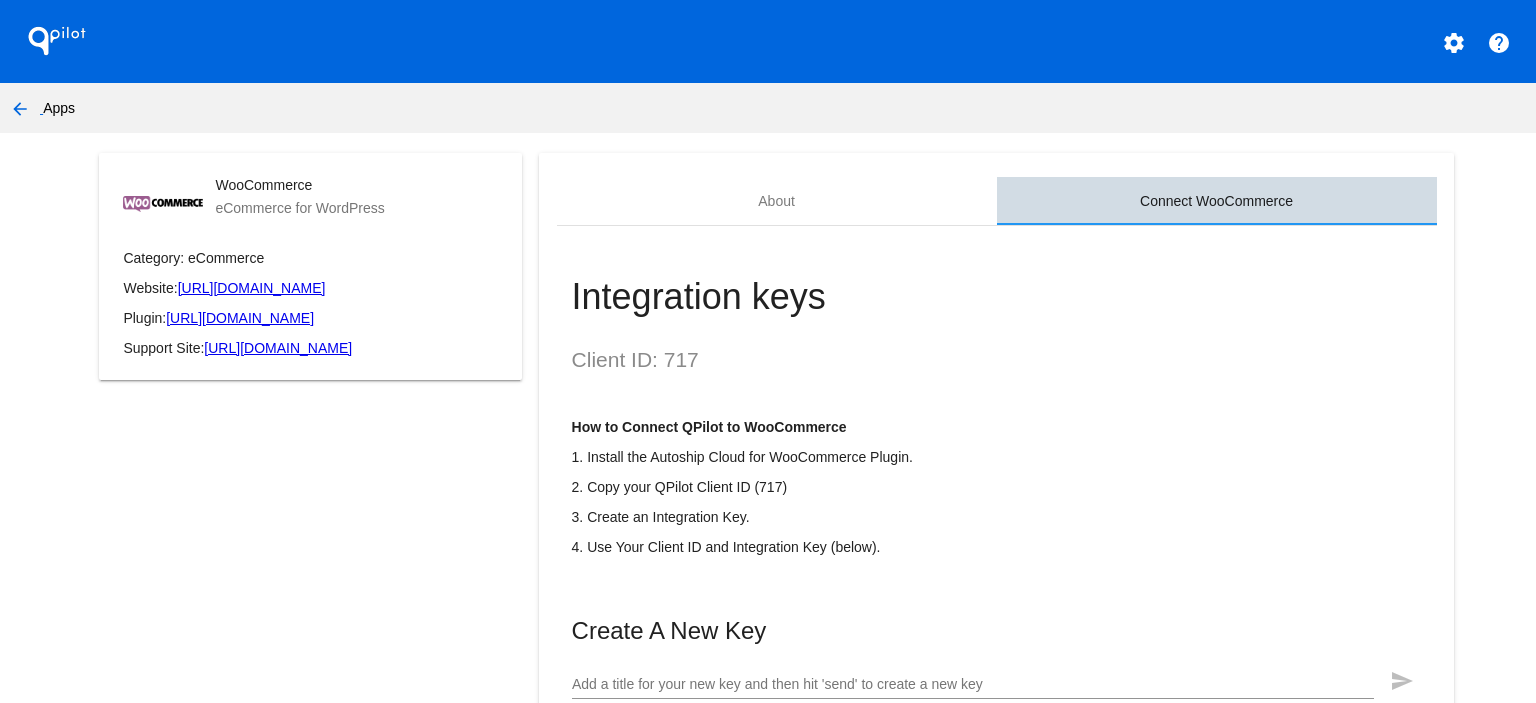 click on "Connect WooCommerce" at bounding box center (1216, 201) 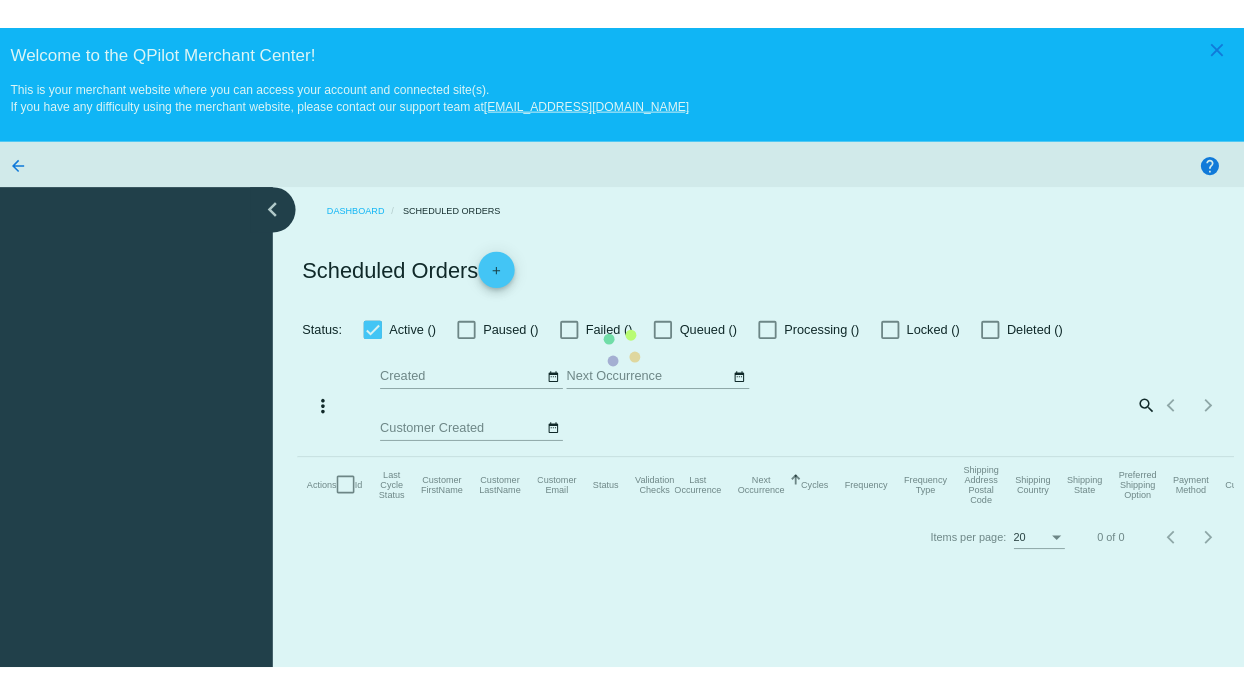 scroll, scrollTop: 0, scrollLeft: 0, axis: both 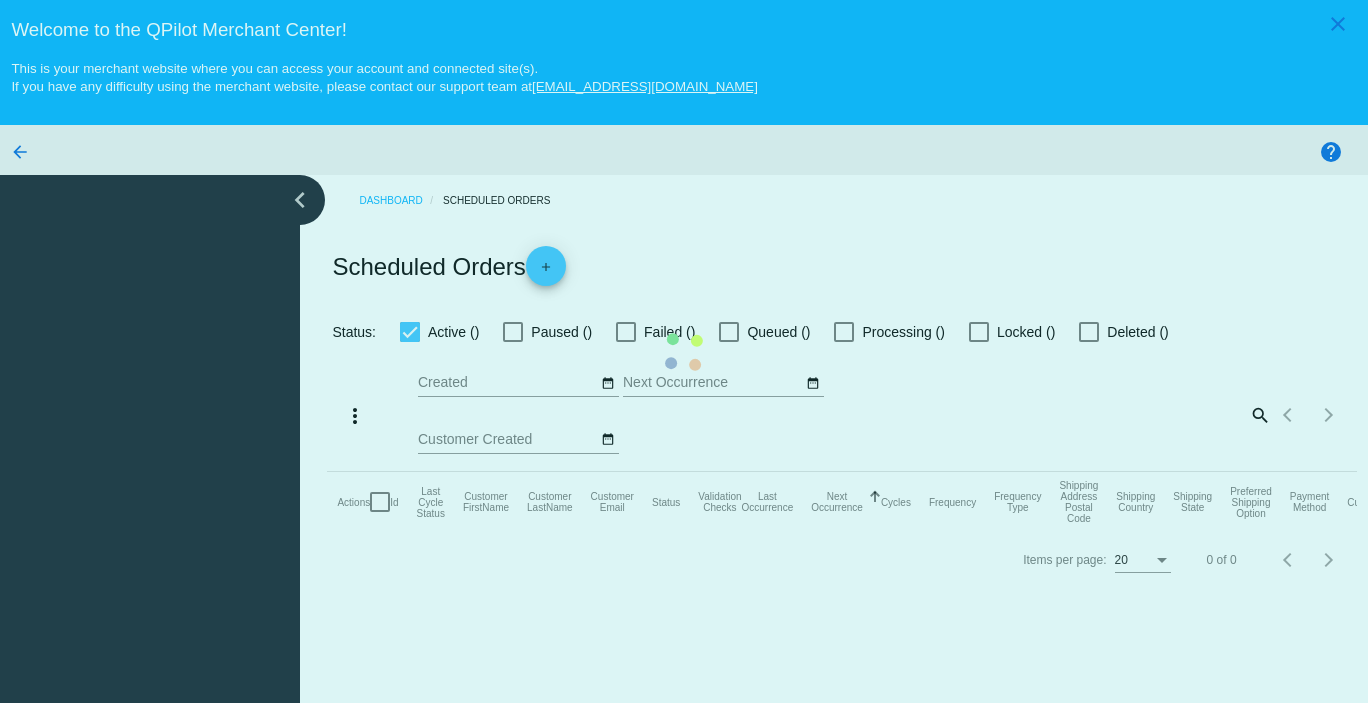 click on "Actions
Id   Last Cycle Status   Customer FirstName   Customer LastName   Customer Email   Status   Validation Checks   Last Occurrence   Next Occurrence   Sorted by NextOccurrenceUtc ascending  Cycles   Frequency   Frequency Type   Shipping Address Postal Code
Shipping Country
Shipping State
Preferred Shipping Option
Payment Method   Currency   Total Product Quantity   Scheduled Order Subtotal
Scheduled Order LTV" 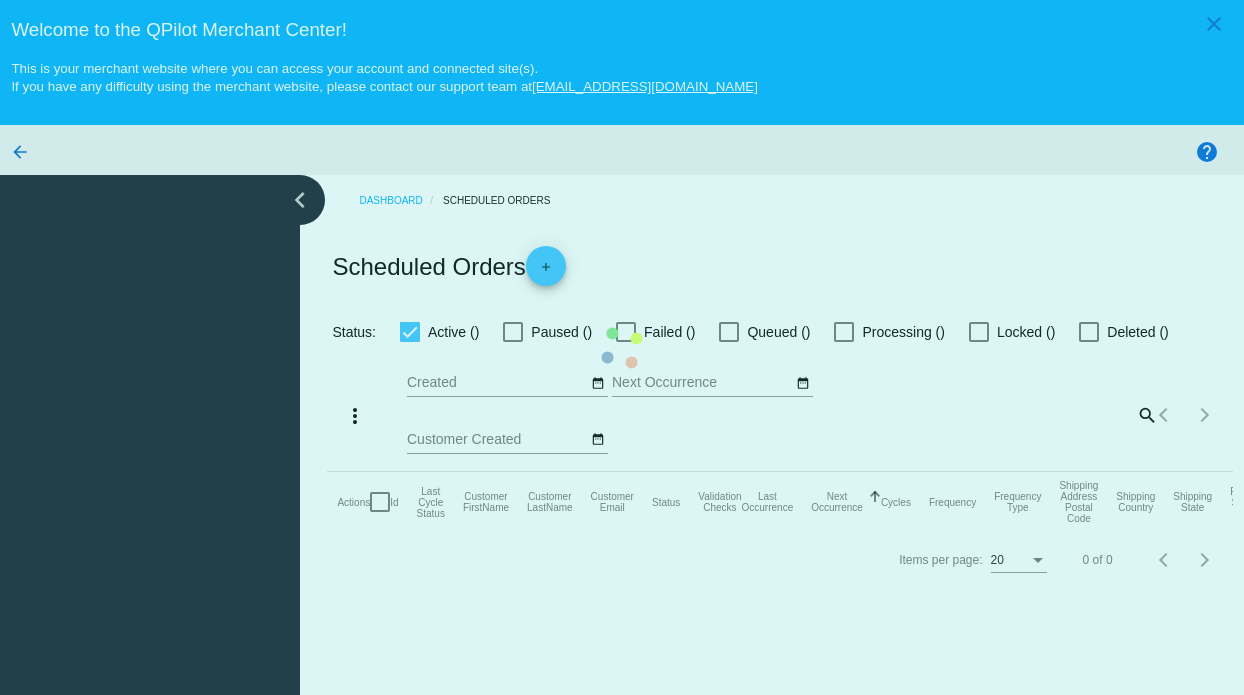 click on "Actions
Id   Last Cycle Status   Customer FirstName   Customer LastName   Customer Email   Status   Validation Checks   Last Occurrence   Next Occurrence   Sorted by NextOccurrenceUtc ascending  Cycles   Frequency   Frequency Type   Shipping Address Postal Code
Shipping Country
Shipping State
Preferred Shipping Option
Payment Method   Currency   Total Product Quantity   Scheduled Order Subtotal
Scheduled Order LTV" 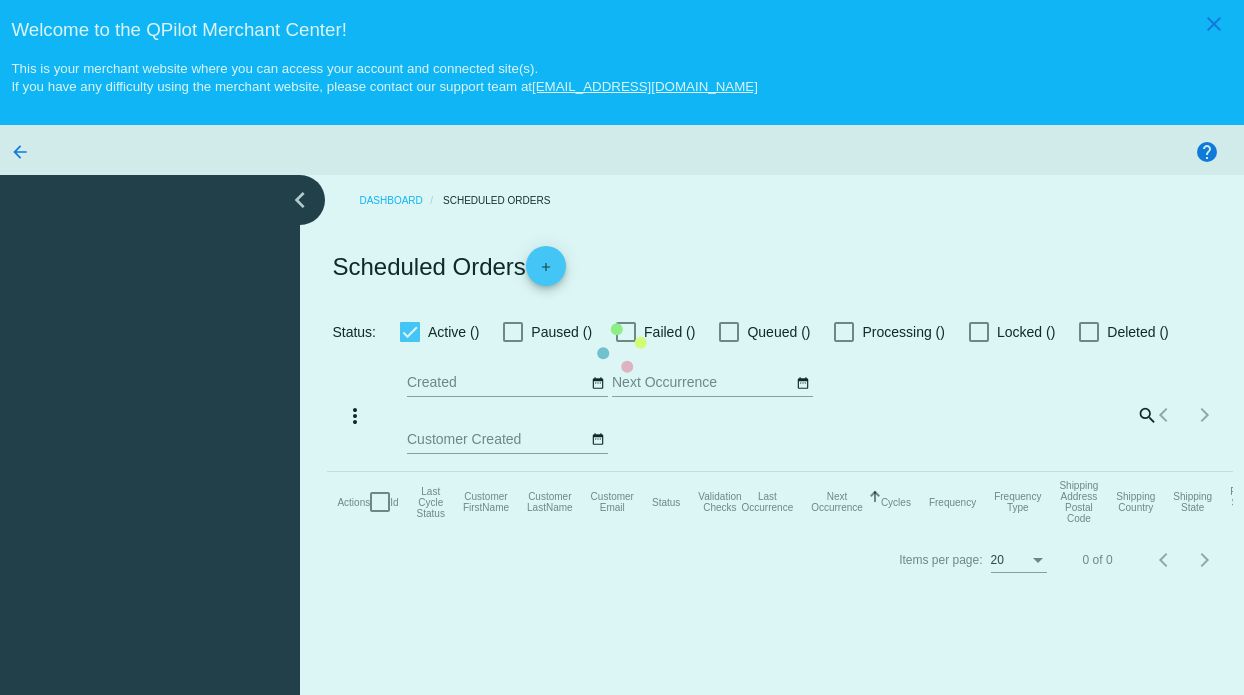 click on "Actions
Id   Last Cycle Status   Customer FirstName   Customer LastName   Customer Email   Status   Validation Checks   Last Occurrence   Next Occurrence   Sorted by NextOccurrenceUtc ascending  Cycles   Frequency   Frequency Type   Shipping Address Postal Code
Shipping Country
Shipping State
Preferred Shipping Option
Payment Method   Currency   Total Product Quantity   Scheduled Order Subtotal
Scheduled Order LTV" 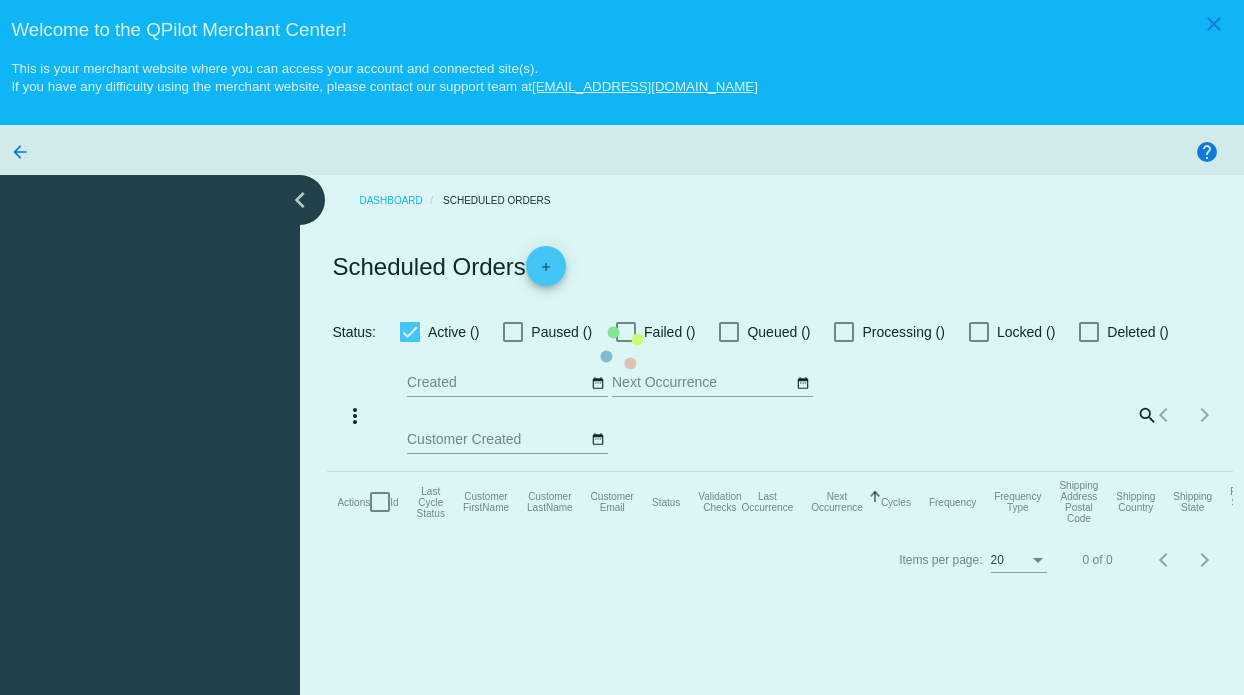 drag, startPoint x: 1088, startPoint y: 445, endPoint x: 1182, endPoint y: 416, distance: 98.37174 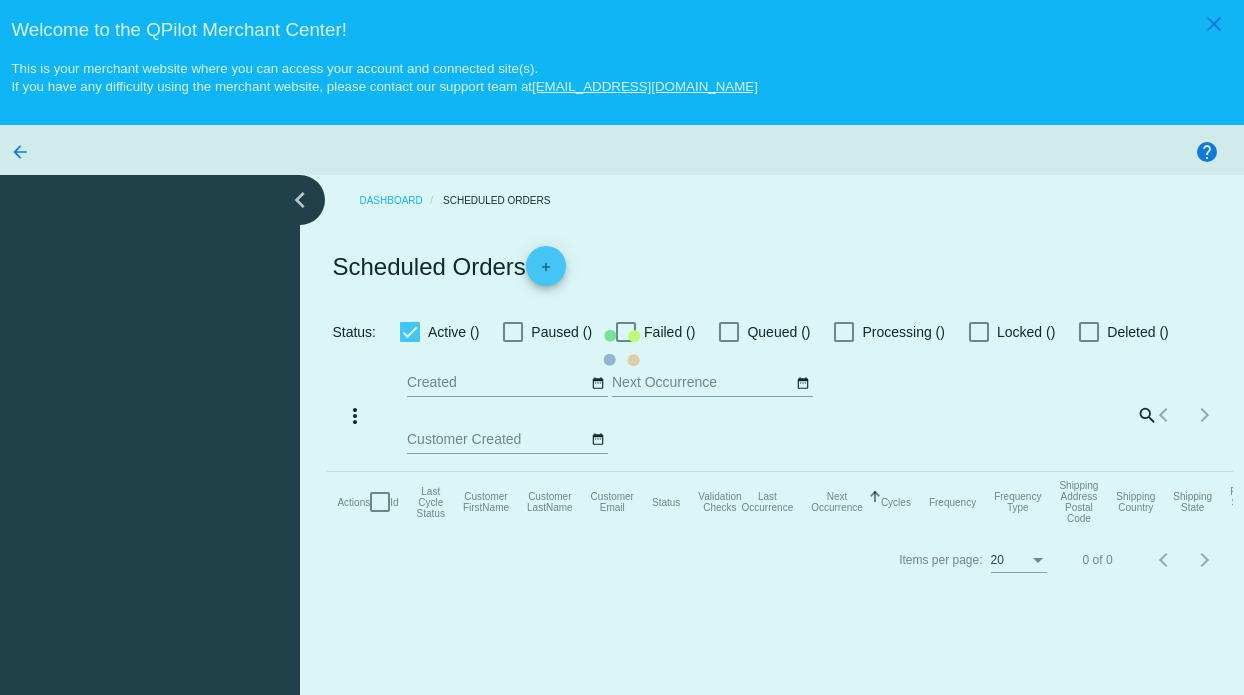 click on "Actions
Id   Last Cycle Status   Customer FirstName   Customer LastName   Customer Email   Status   Validation Checks   Last Occurrence   Next Occurrence   Sorted by NextOccurrenceUtc ascending  Cycles   Frequency   Frequency Type   Shipping Address Postal Code
Shipping Country
Shipping State
Preferred Shipping Option
Payment Method   Currency   Total Product Quantity   Scheduled Order Subtotal
Scheduled Order LTV" 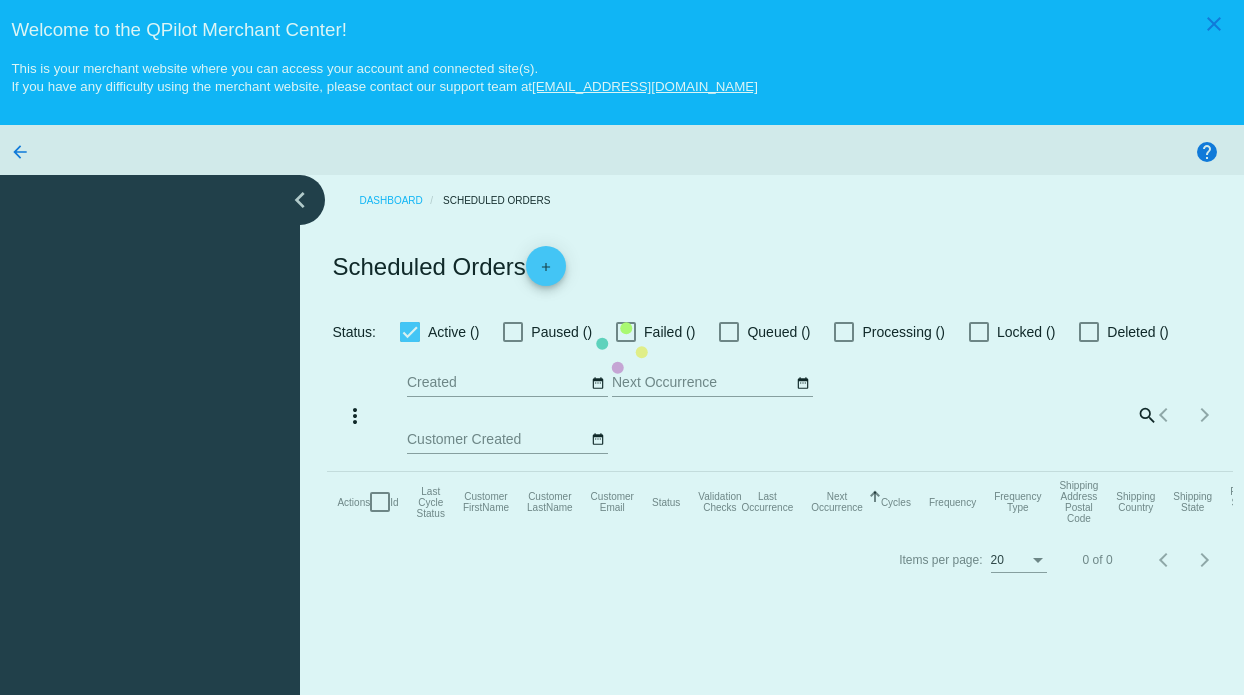 click on "Actions
Id   Last Cycle Status   Customer FirstName   Customer LastName   Customer Email   Status   Validation Checks   Last Occurrence   Next Occurrence   Sorted by NextOccurrenceUtc ascending  Cycles   Frequency   Frequency Type   Shipping Address Postal Code
Shipping Country
Shipping State
Preferred Shipping Option
Payment Method   Currency   Total Product Quantity   Scheduled Order Subtotal
Scheduled Order LTV" 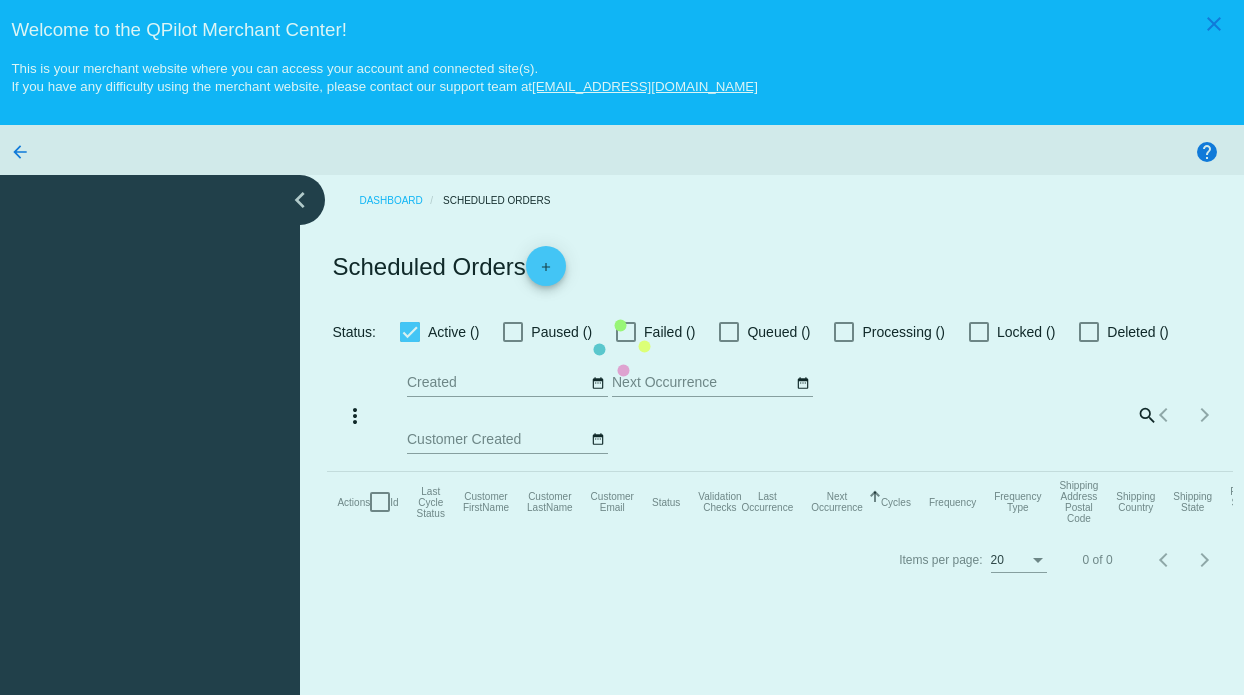 click on "Actions
Id   Last Cycle Status   Customer FirstName   Customer LastName   Customer Email   Status   Validation Checks   Last Occurrence   Next Occurrence   Sorted by NextOccurrenceUtc ascending  Cycles   Frequency   Frequency Type   Shipping Address Postal Code
Shipping Country
Shipping State
Preferred Shipping Option
Payment Method   Currency   Total Product Quantity   Scheduled Order Subtotal
Scheduled Order LTV" 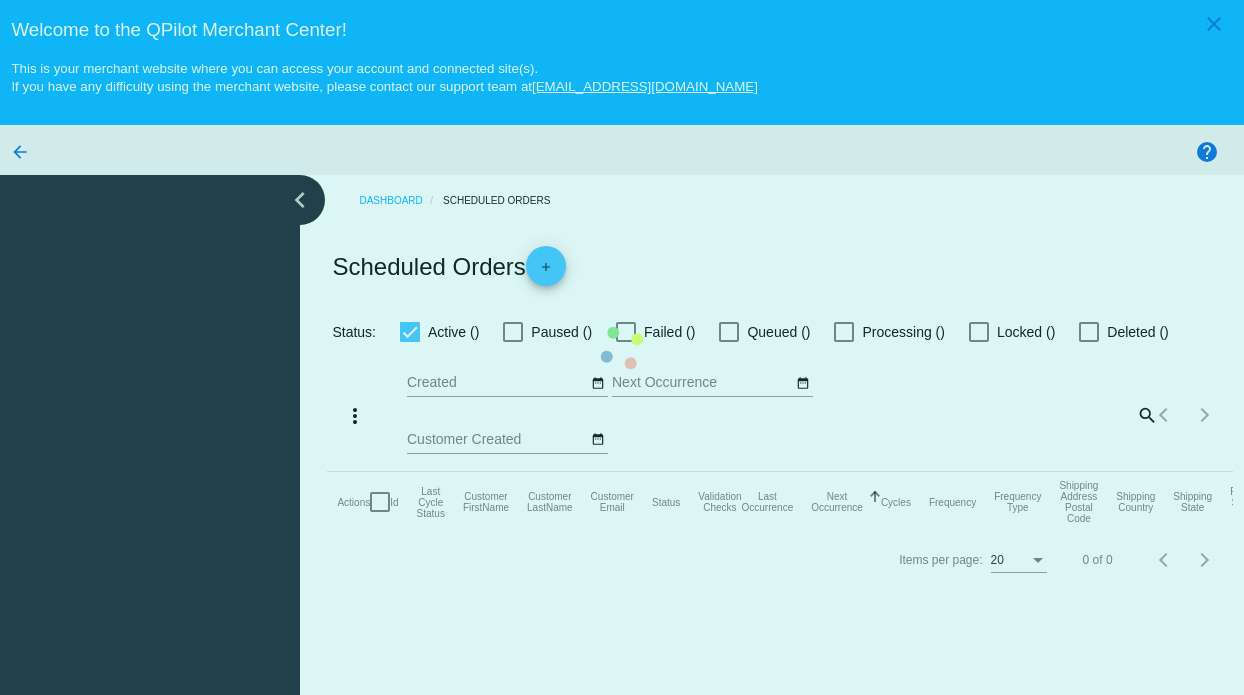 drag, startPoint x: 1150, startPoint y: 415, endPoint x: 230, endPoint y: 362, distance: 921.5254 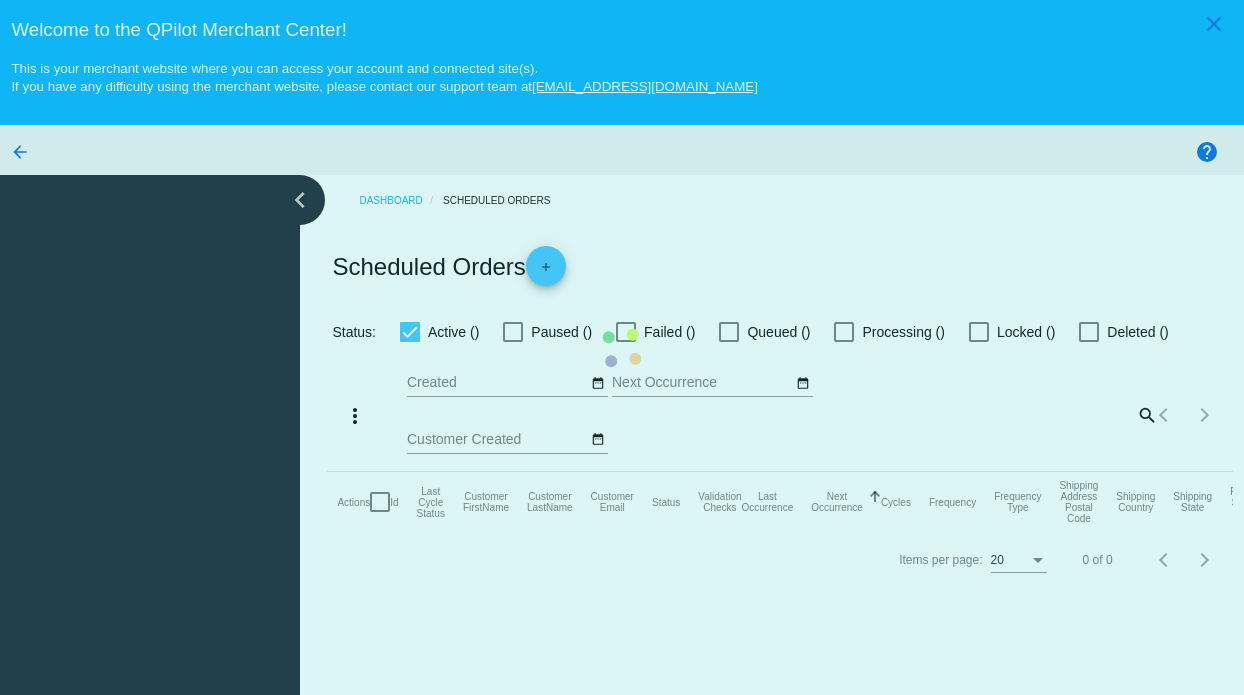 click on "Actions
Id   Last Cycle Status   Customer FirstName   Customer LastName   Customer Email   Status   Validation Checks   Last Occurrence   Next Occurrence   Sorted by NextOccurrenceUtc ascending  Cycles   Frequency   Frequency Type   Shipping Address Postal Code
Shipping Country
Shipping State
Preferred Shipping Option
Payment Method   Currency   Total Product Quantity   Scheduled Order Subtotal
Scheduled Order LTV" 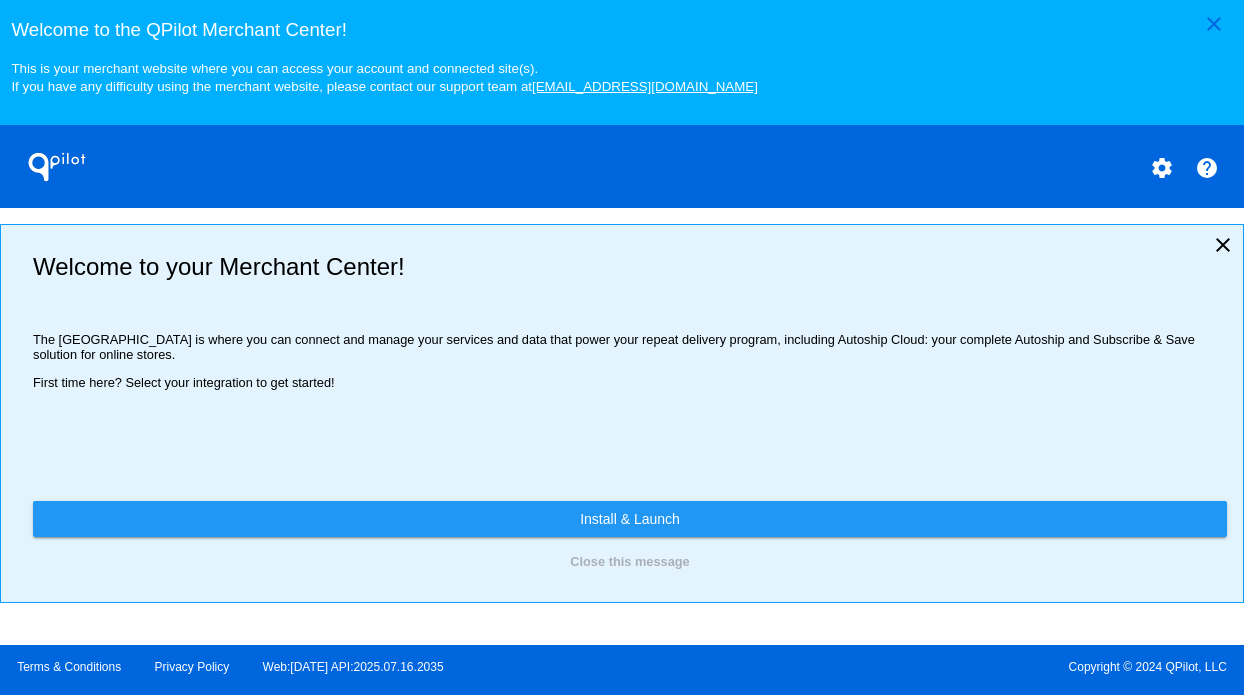 scroll, scrollTop: 0, scrollLeft: 0, axis: both 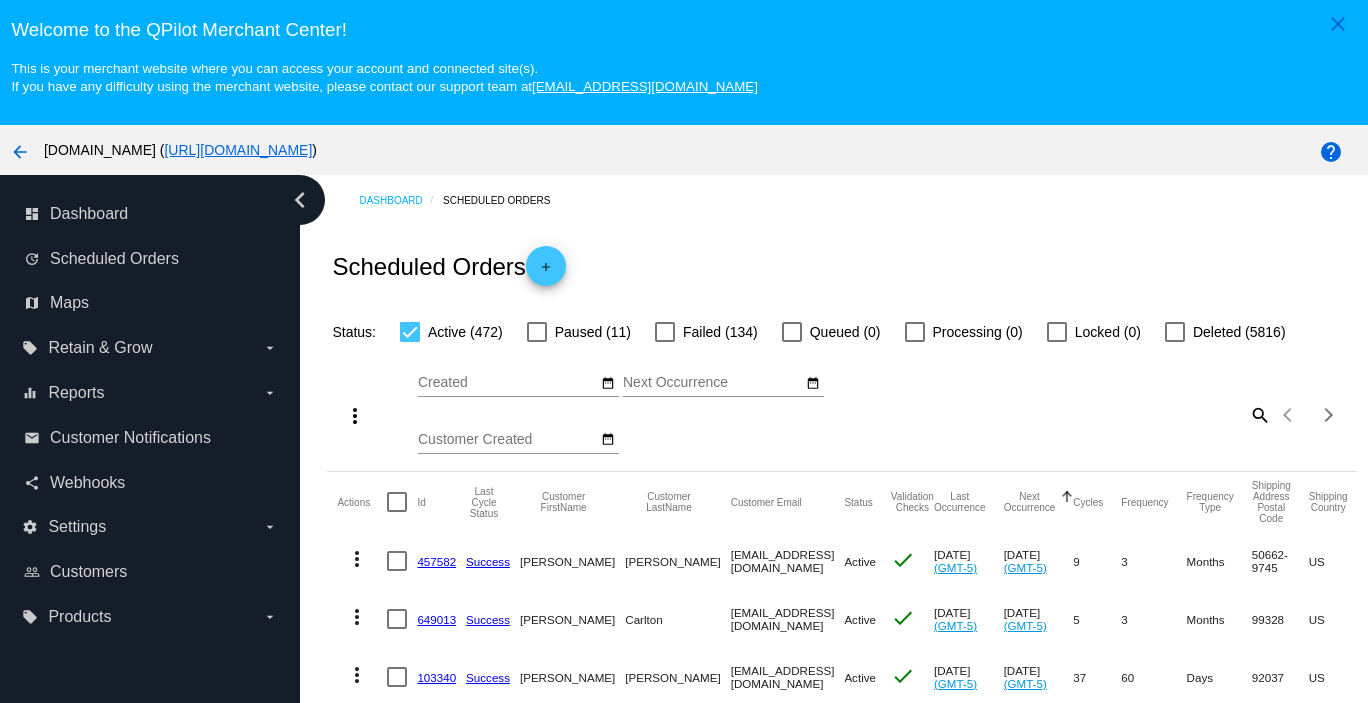 click on "search" 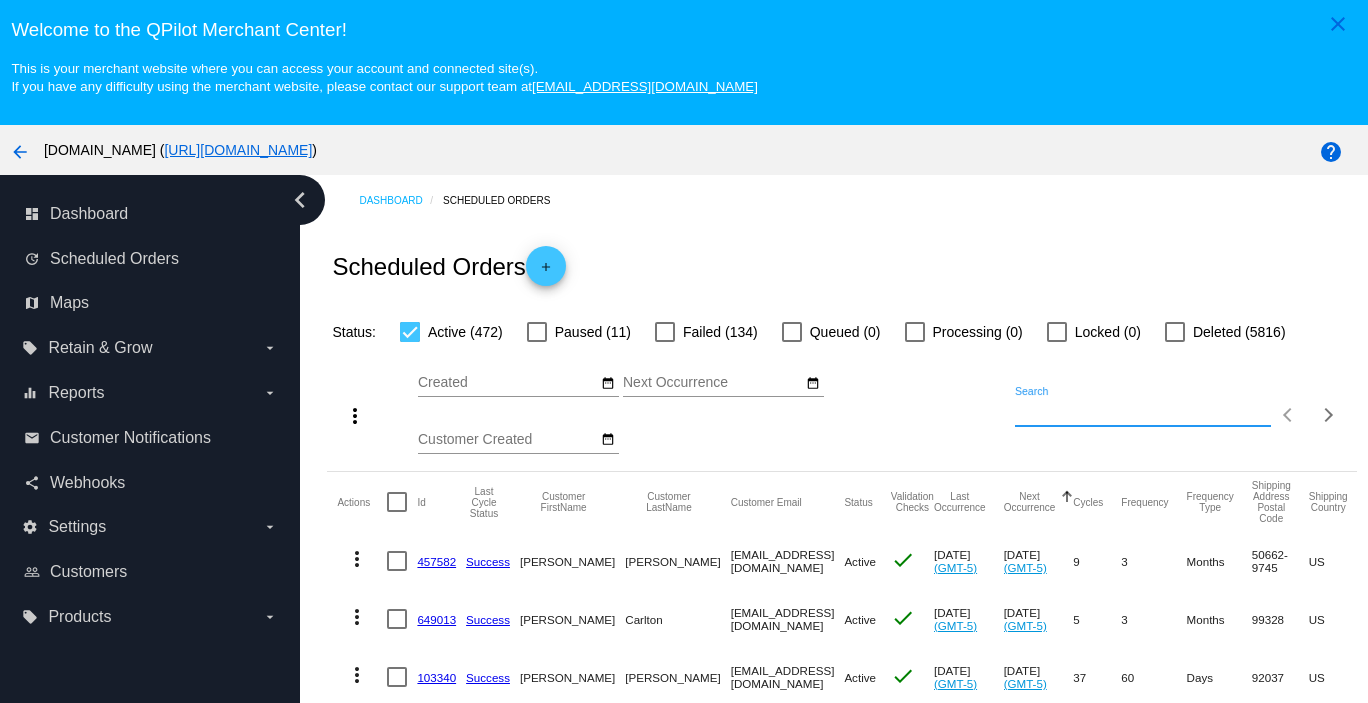 click on "Search" at bounding box center (1143, 412) 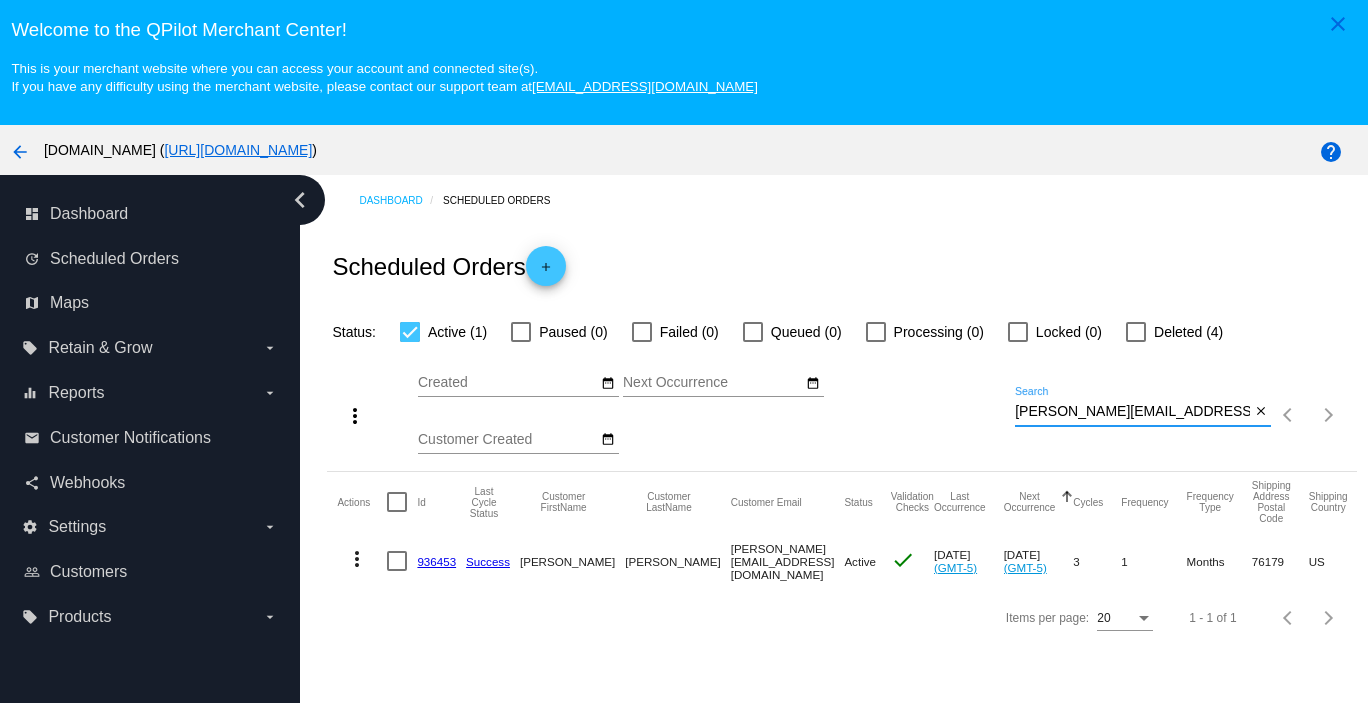 type on "[PERSON_NAME][EMAIL_ADDRESS][DOMAIN_NAME]" 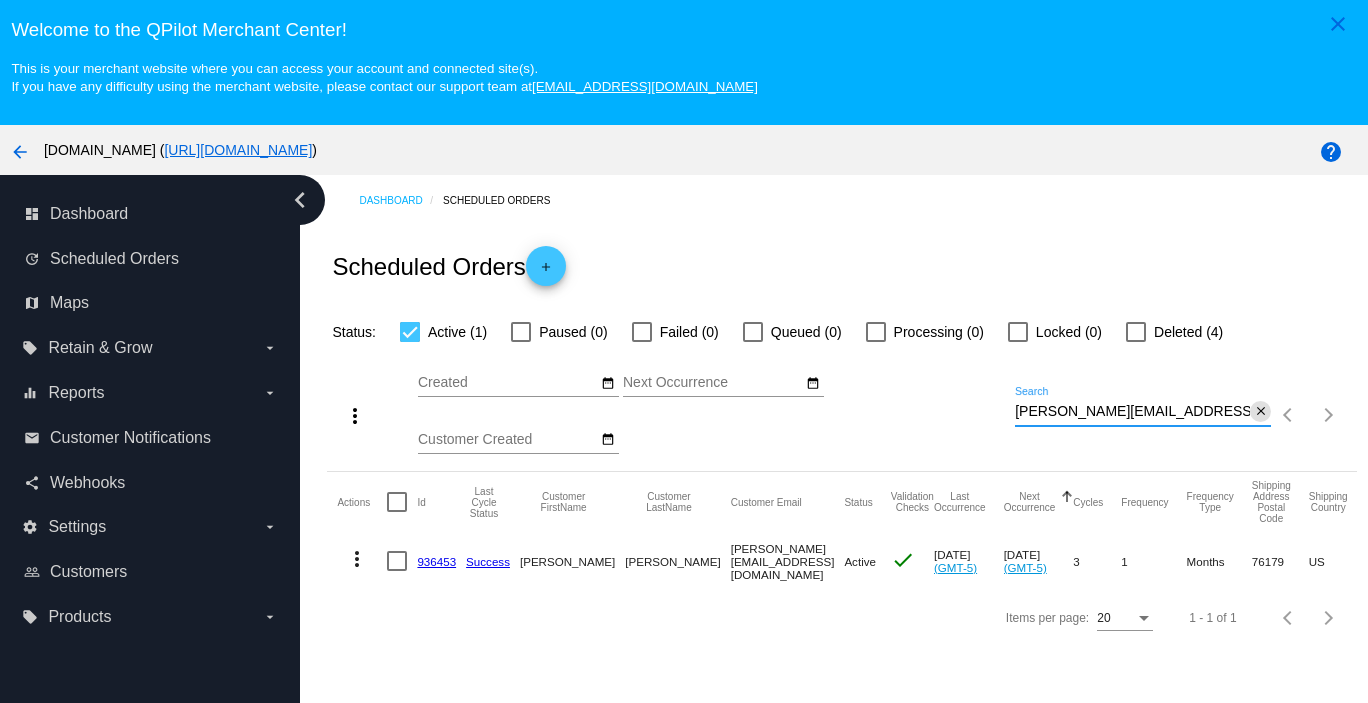 click on "close" 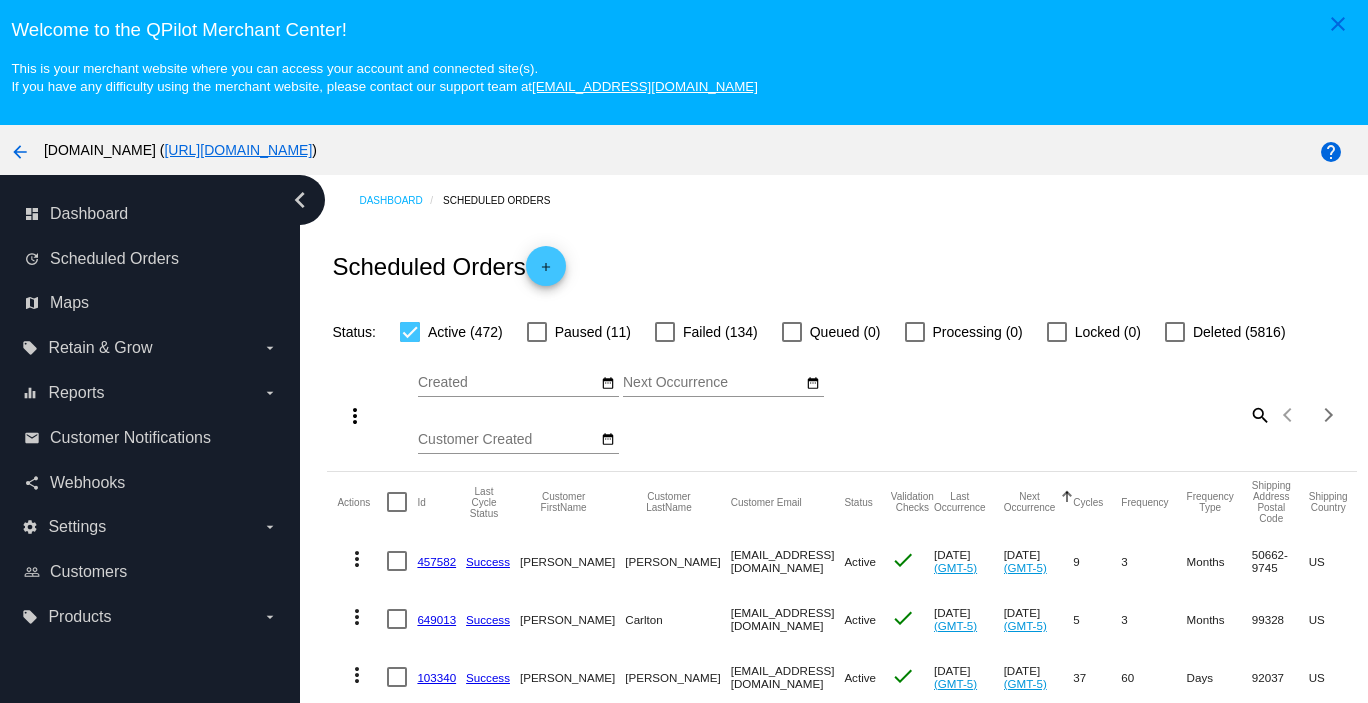 click on "search" 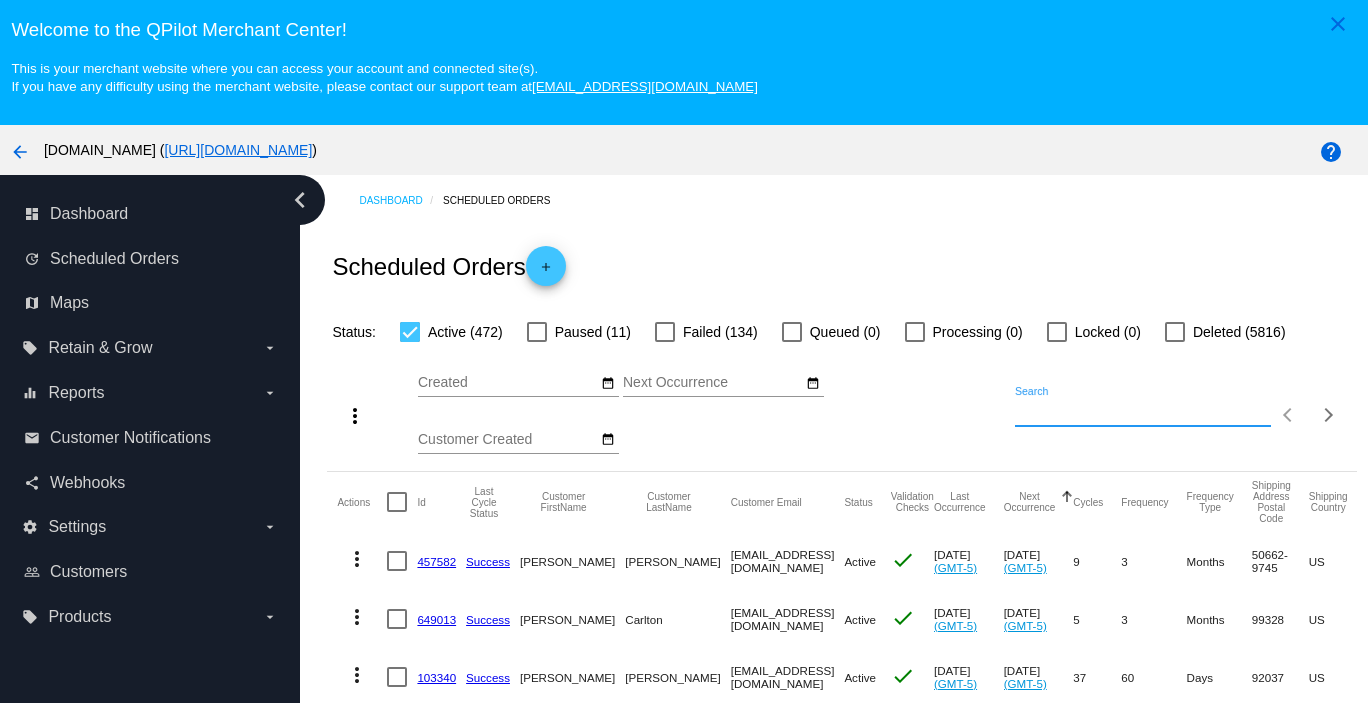 click on "Search" at bounding box center (1143, 412) 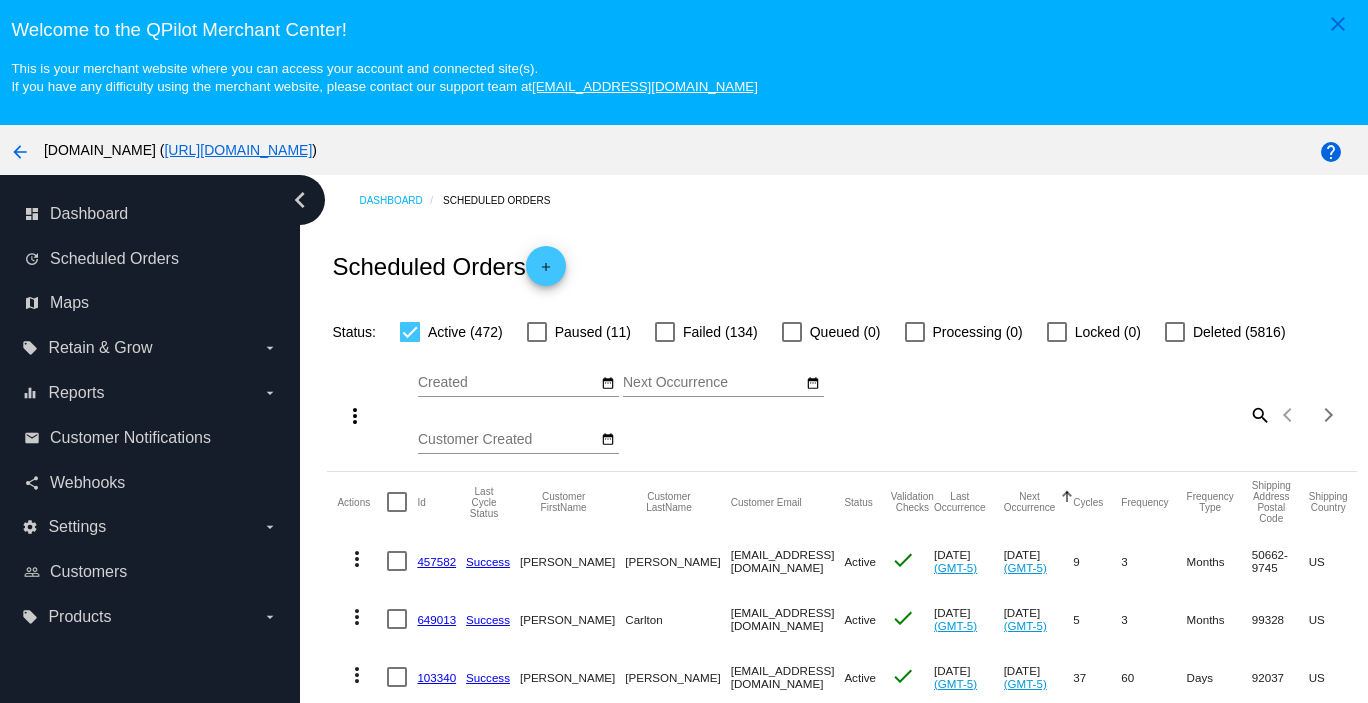 click on "search" 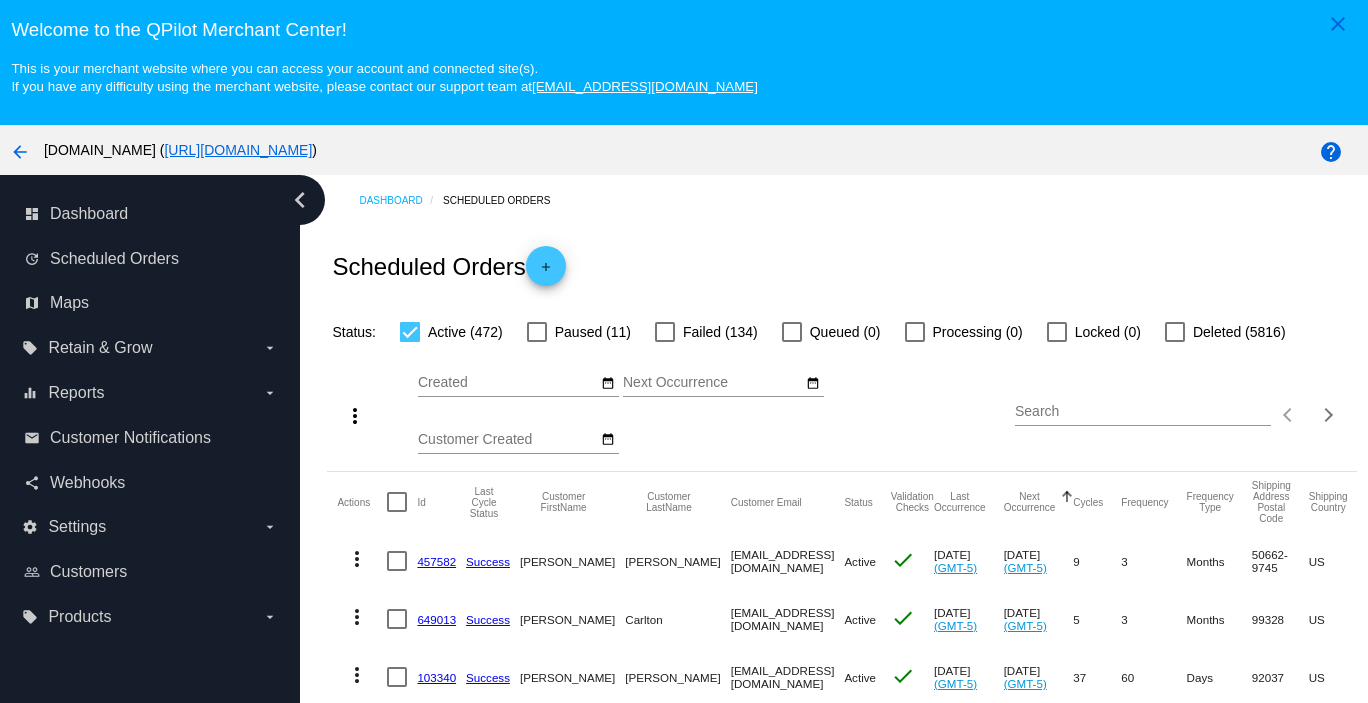 click on "Search" at bounding box center [1143, 412] 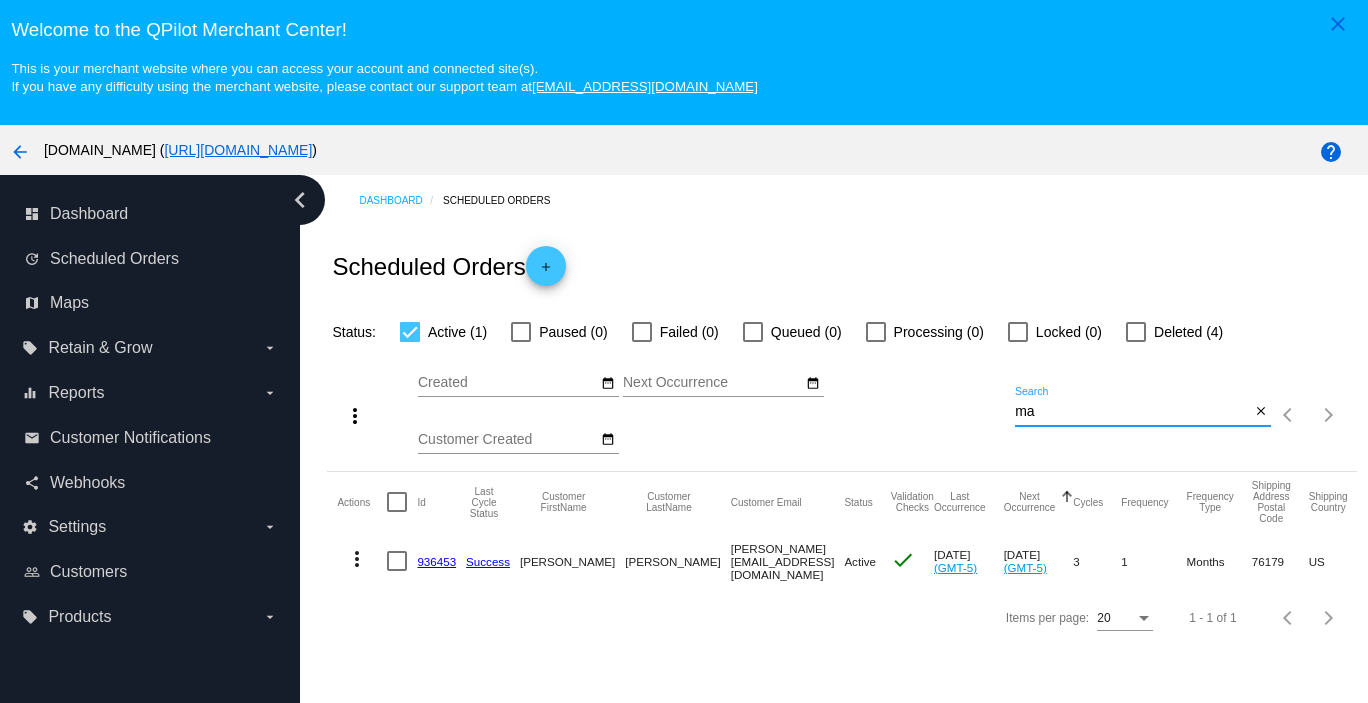 type on "m" 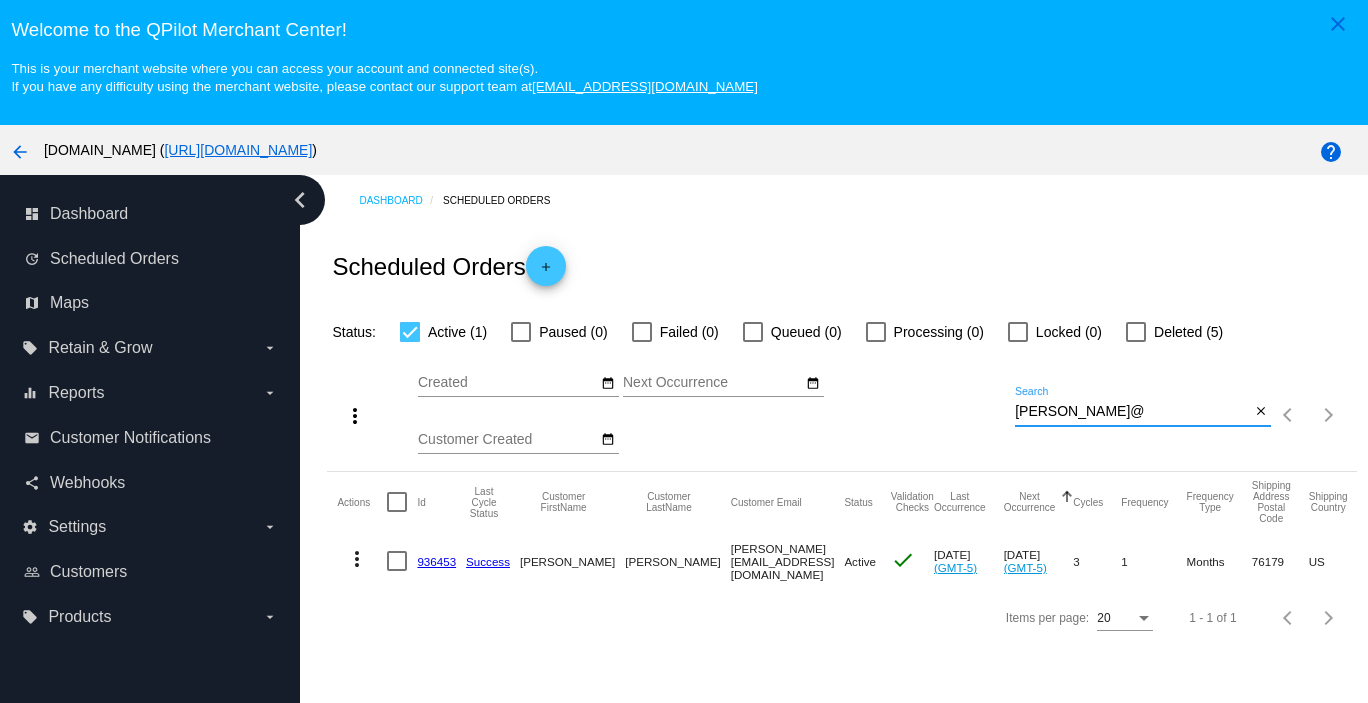 type on "[PERSON_NAME]@" 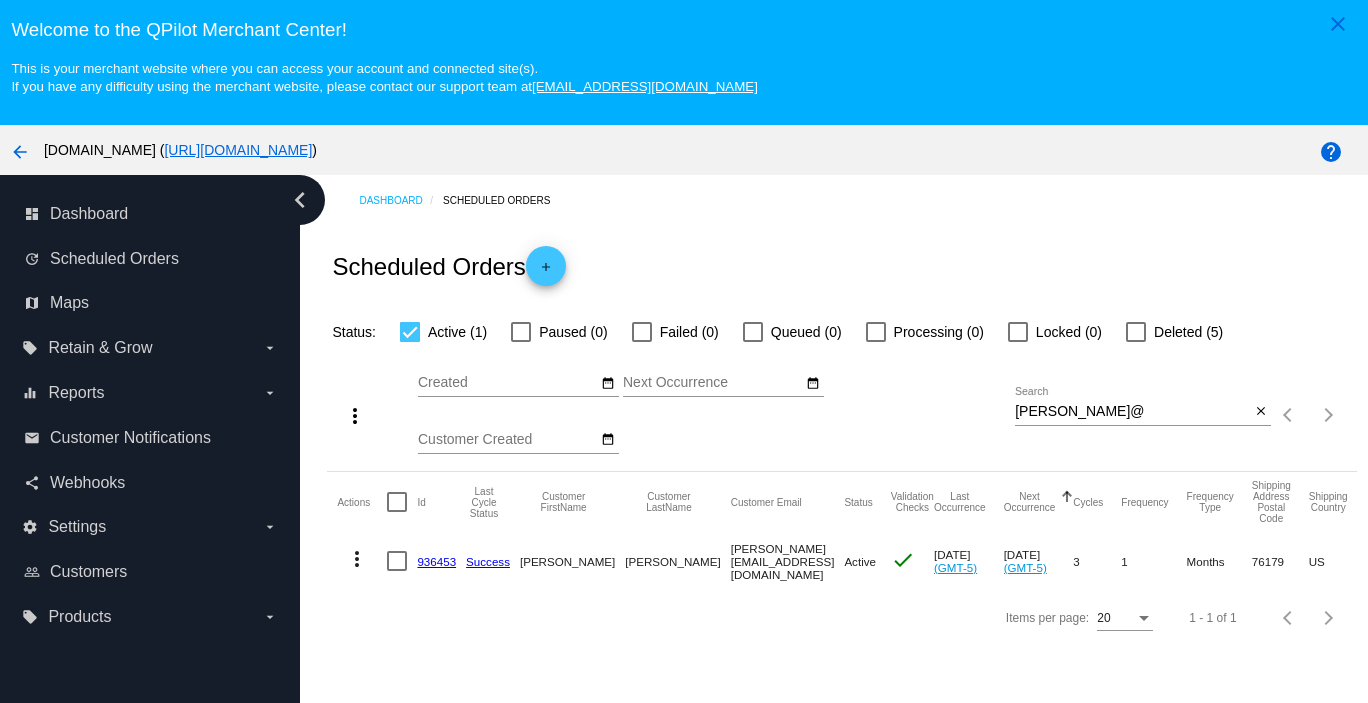 click on "Items per page: 20 1 - 1 of 1" 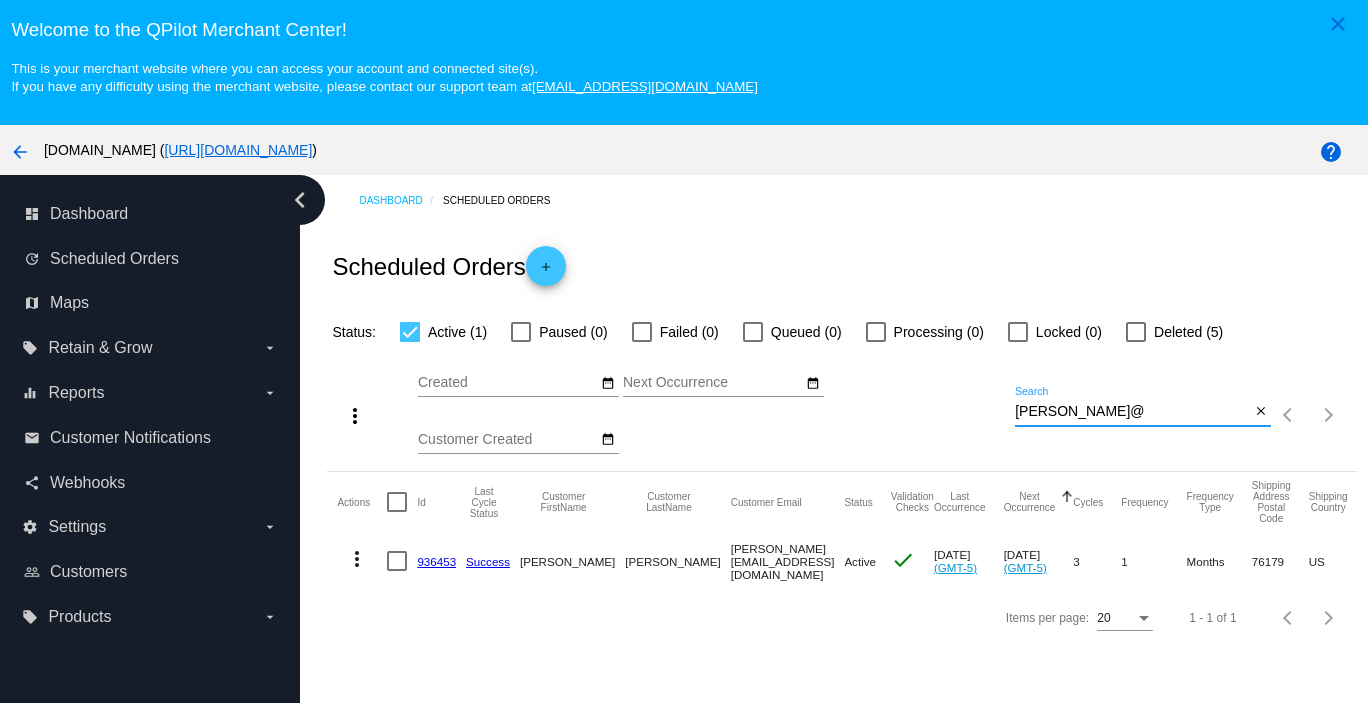 drag, startPoint x: 1069, startPoint y: 410, endPoint x: 958, endPoint y: 402, distance: 111.28792 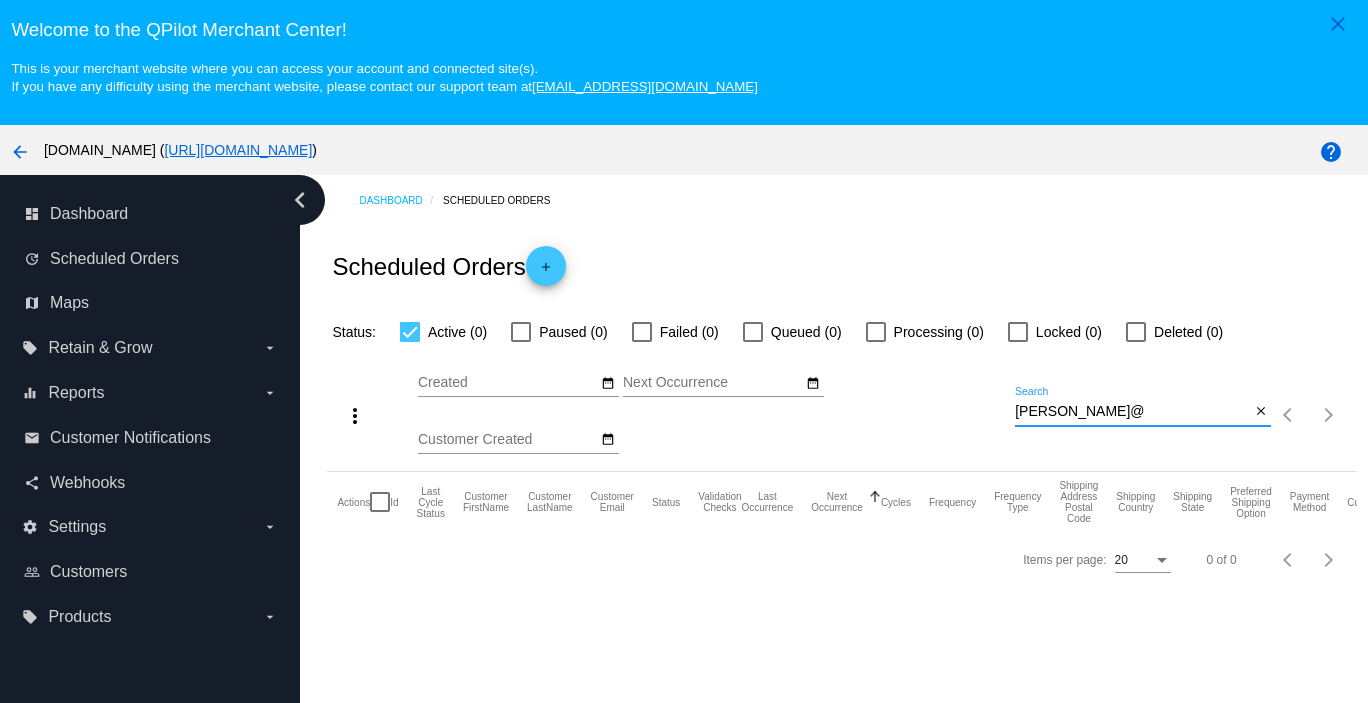 click on "[PERSON_NAME]@" at bounding box center [1132, 412] 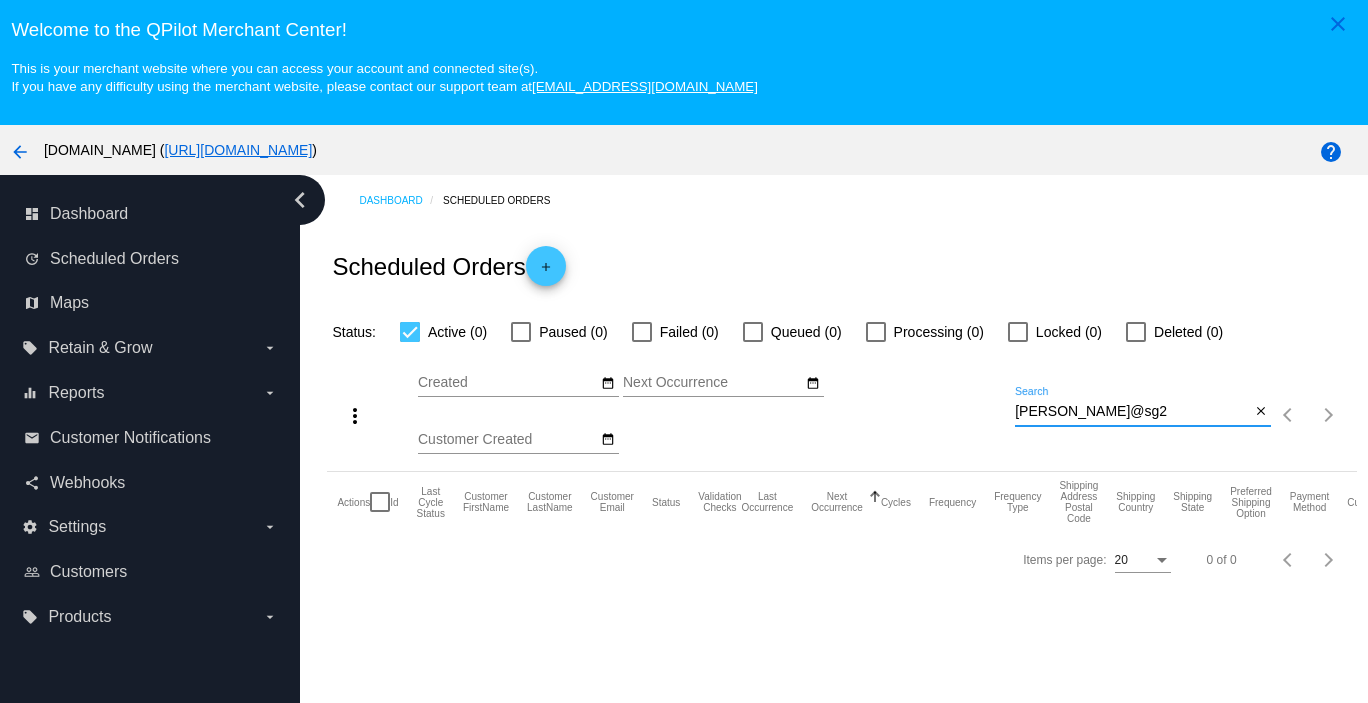 type on "[PERSON_NAME]@sg2" 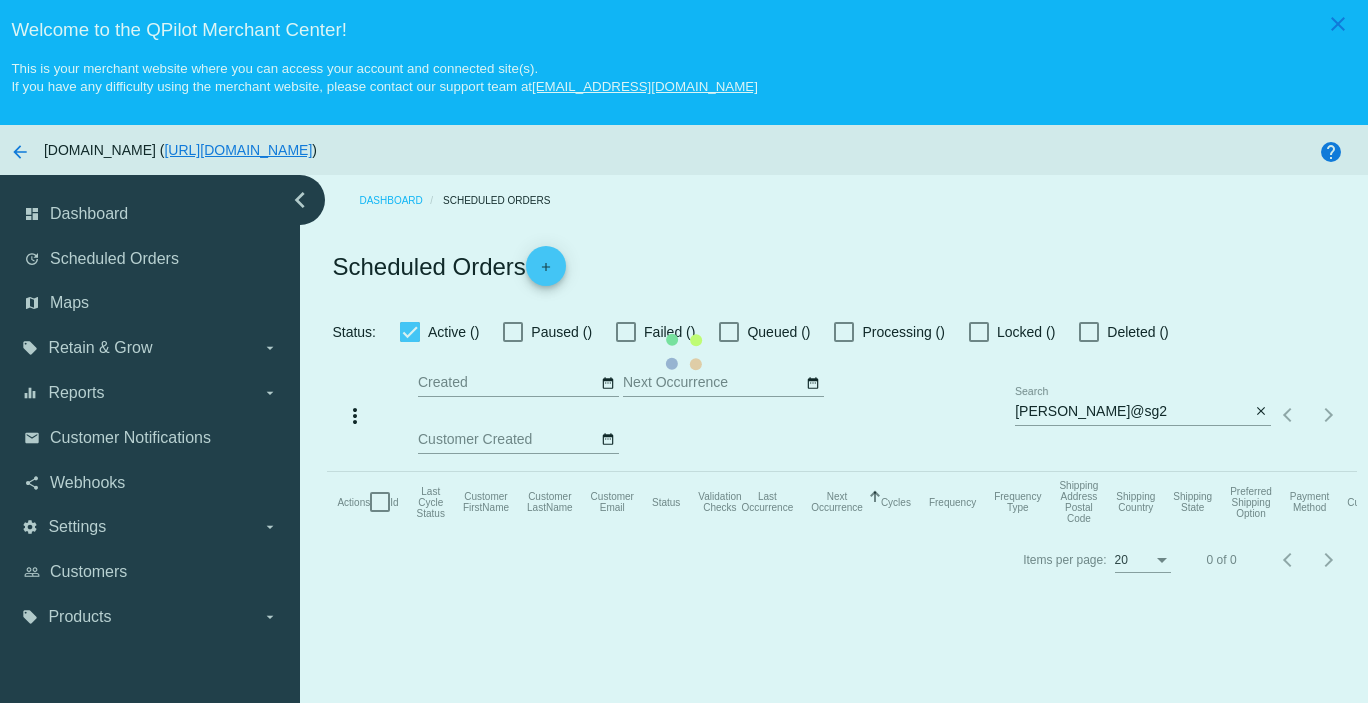 scroll, scrollTop: 0, scrollLeft: 0, axis: both 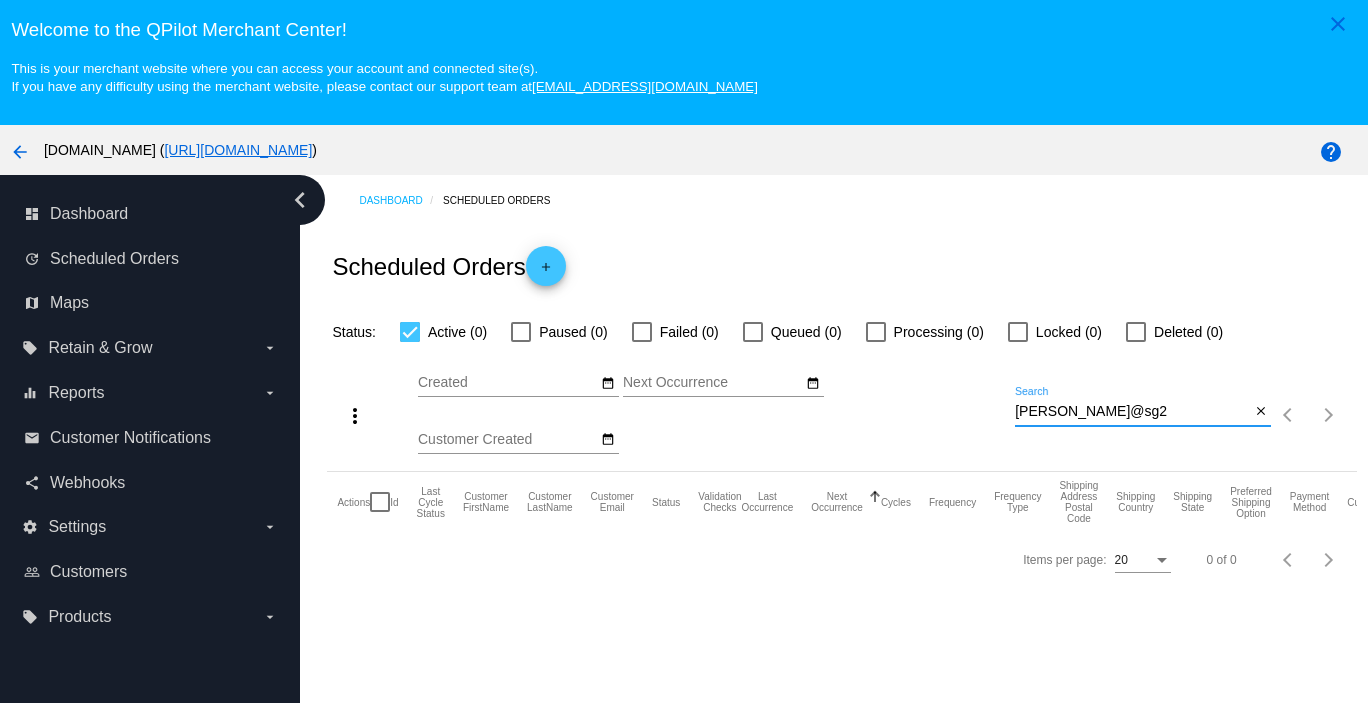 click on "[PERSON_NAME]@sg2" at bounding box center [1132, 412] 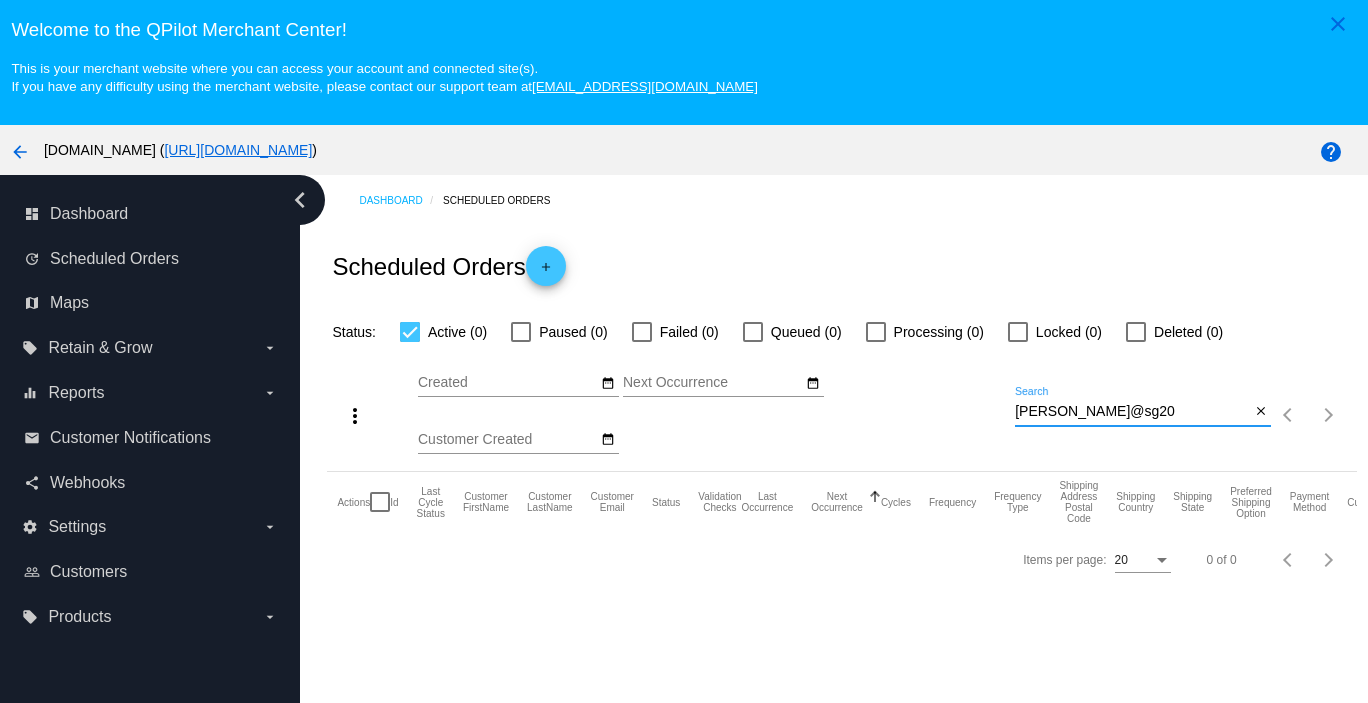 type on "[PERSON_NAME]@sg20" 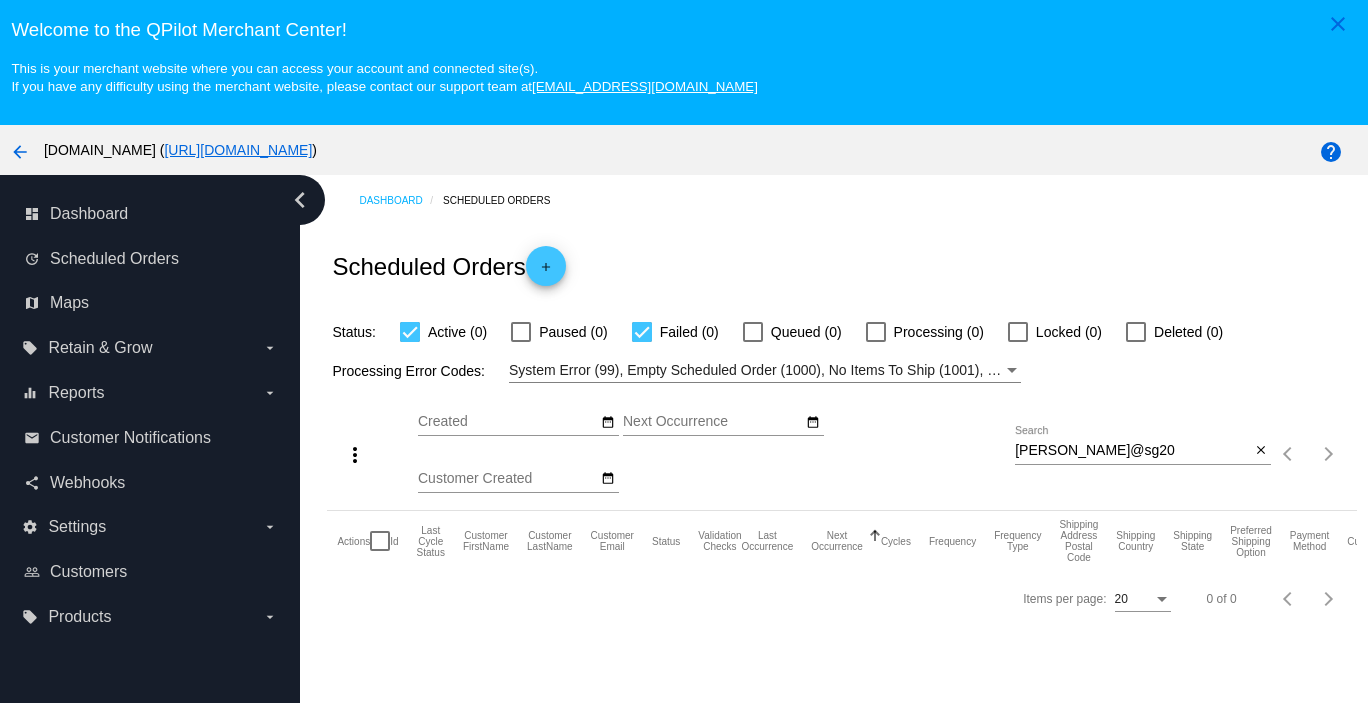 click on "Scheduled Orders
add
Status:
Active (0)
Paused (0)
Failed (0)
Queued (0)
Processing
(0)
Locked (0)
Deleted (0)
Processing Error Codes:
System Error (99), Empty Scheduled Order (1000), No Items To Ship (1001), Shipping Rate Not Found (1002), Payment Integration Not Found (1003), No Payment Method (1004), Payment Failed (2000), Payment Gateway Communication Failure (2001), Client Order Creation Failure (3000), Client Order Update Failure (3001), Client Order Invalid (3002)
more_vert
Su Mo Tu" 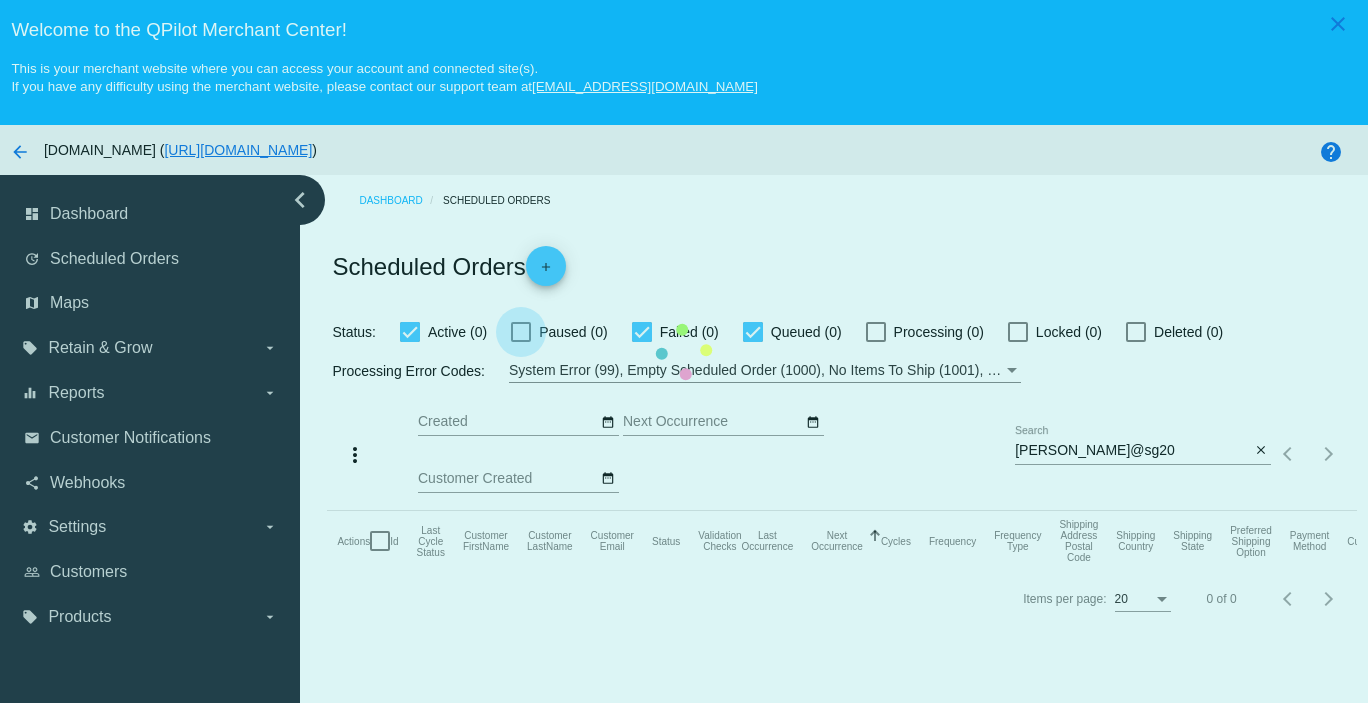 click at bounding box center (521, 332) 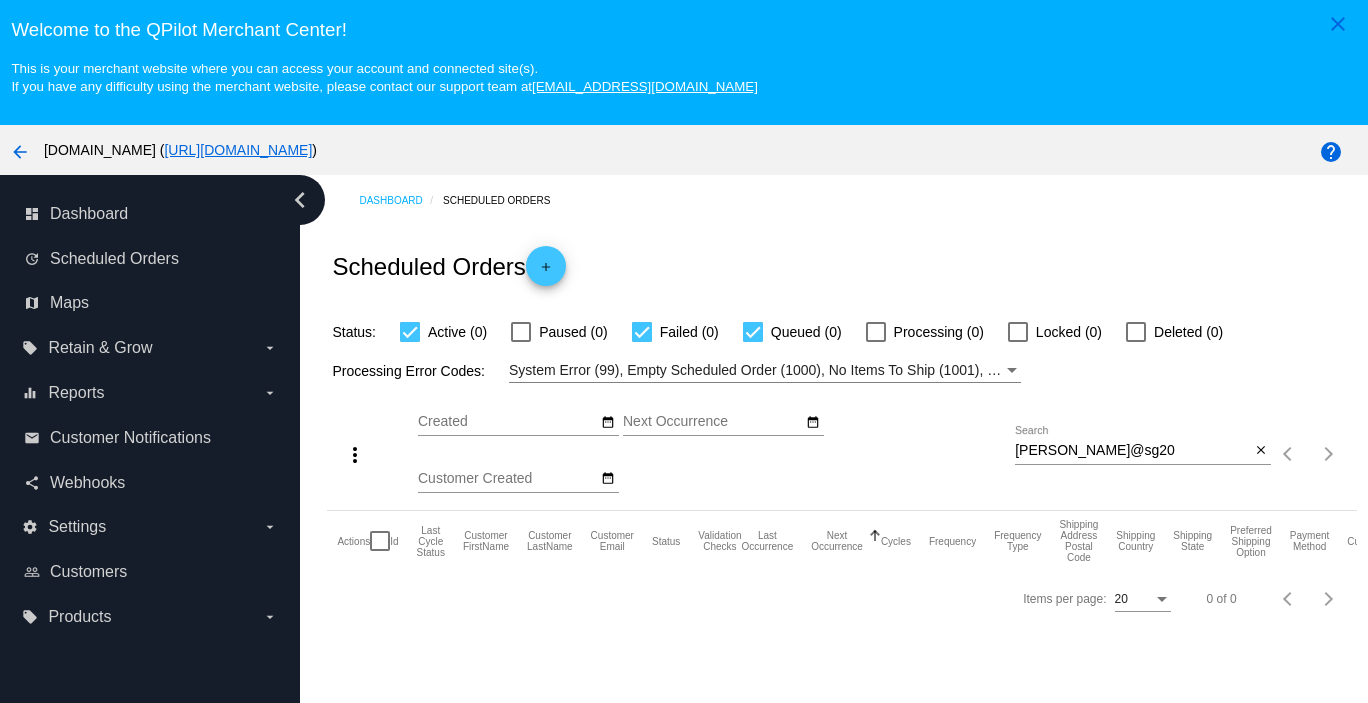 click on "Items per page: 20" 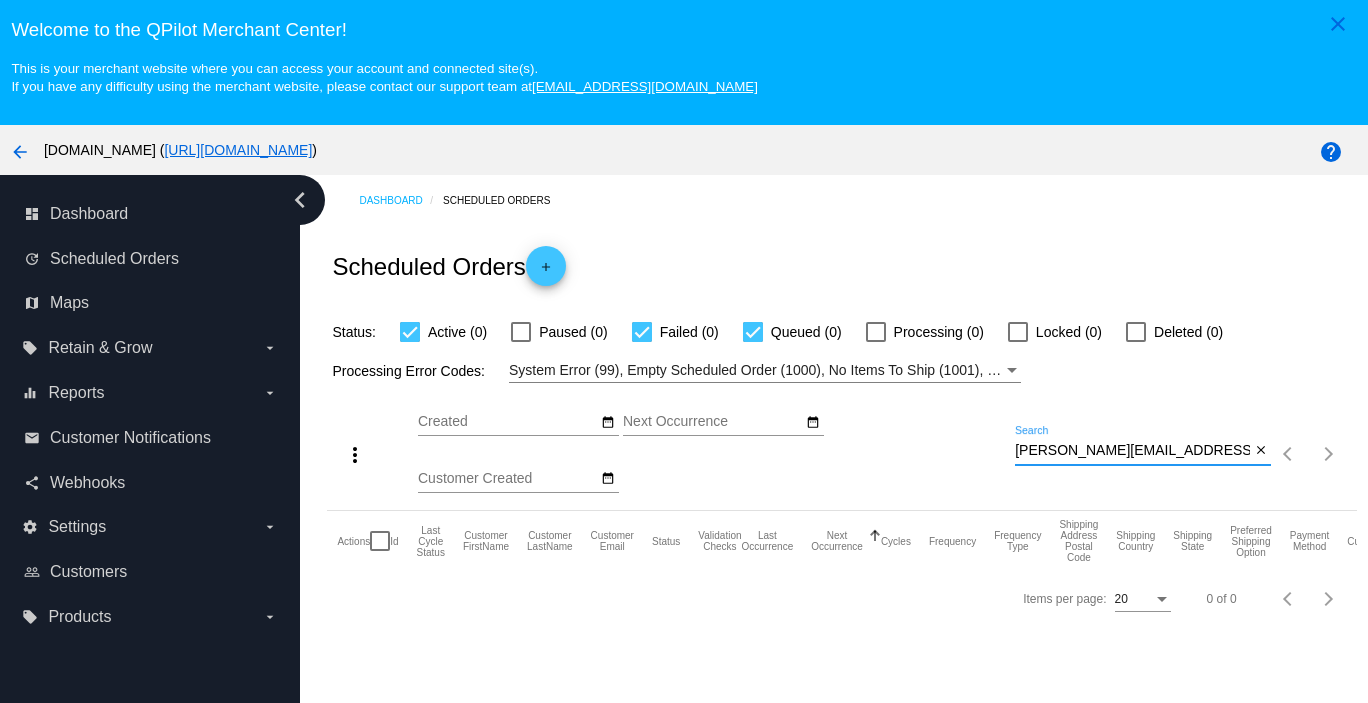 type on "[PERSON_NAME][EMAIL_ADDRESS][DOMAIN_NAME]" 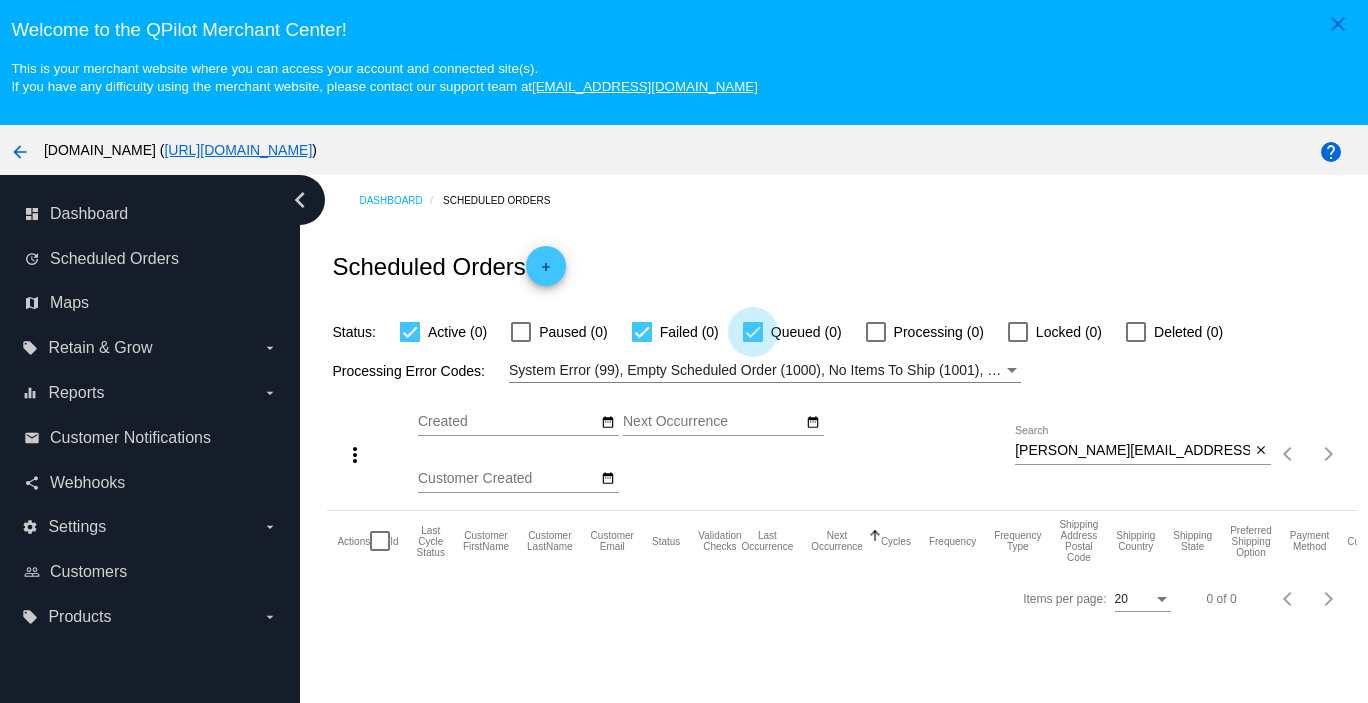 click at bounding box center [753, 332] 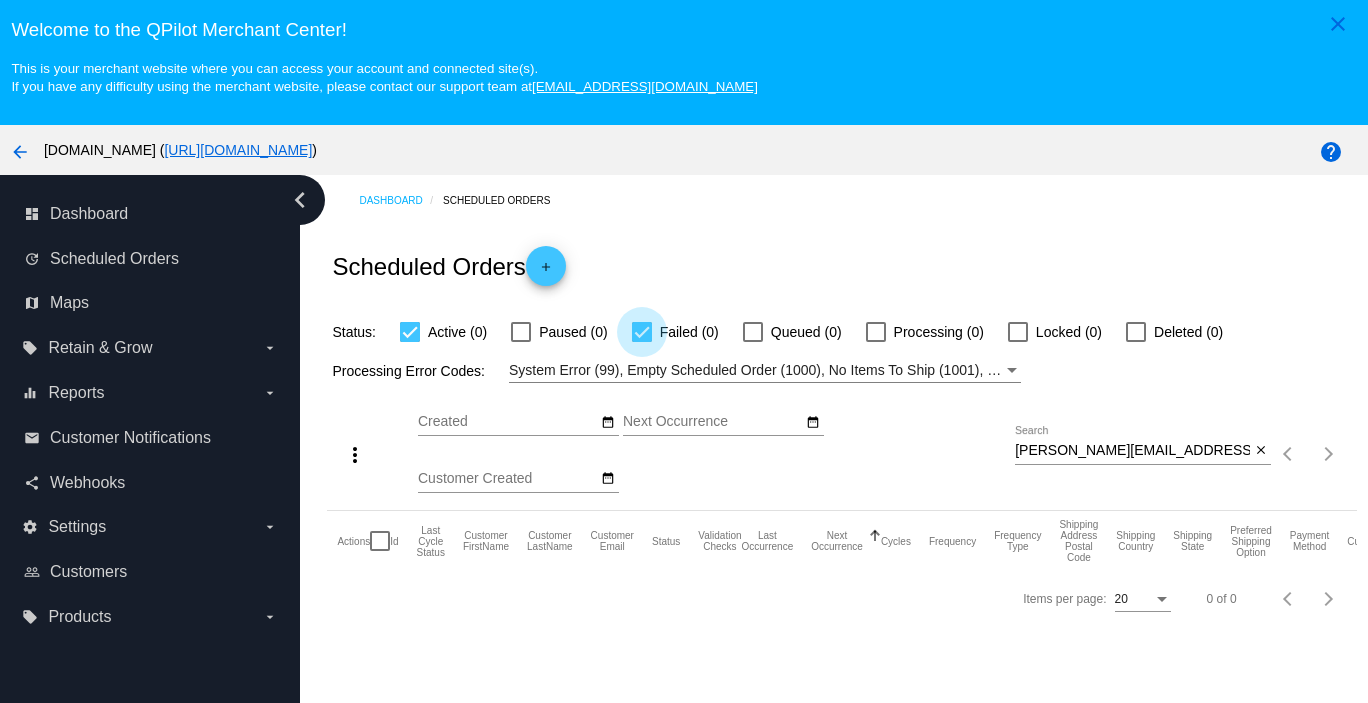click at bounding box center (642, 332) 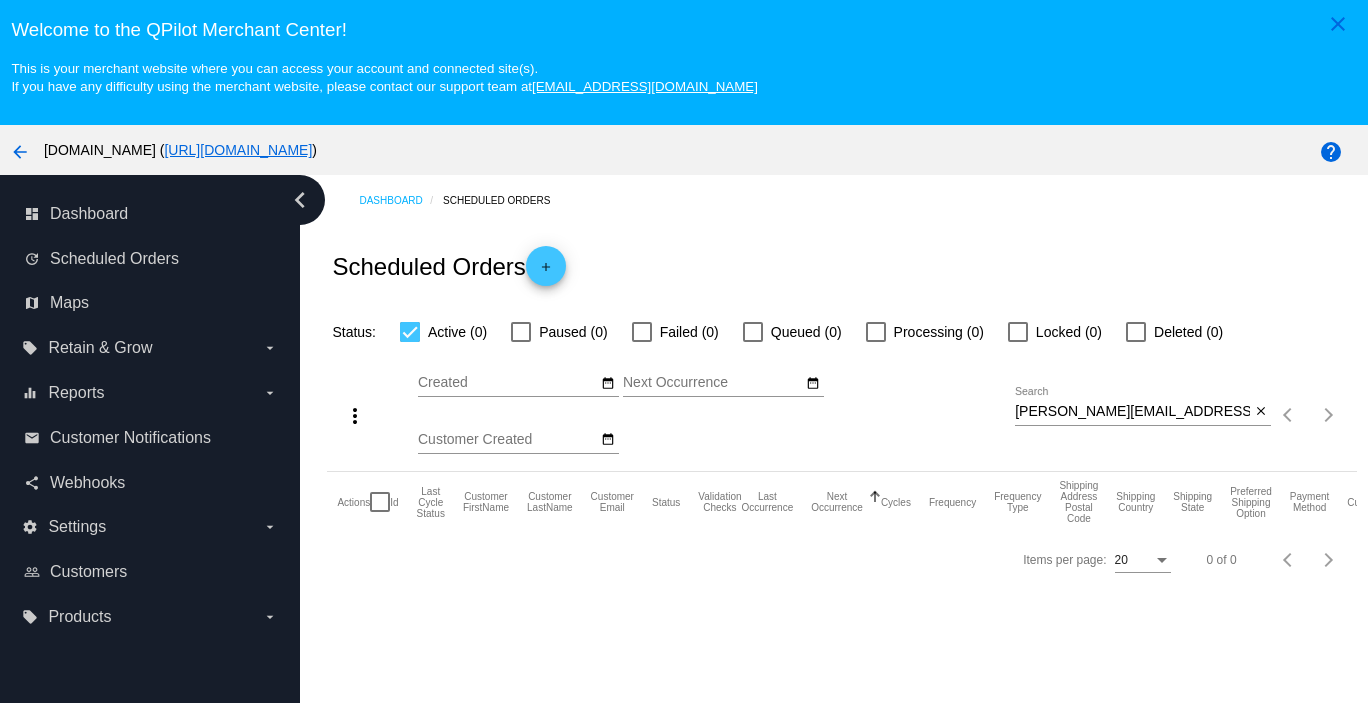 click on "Items per page: 20 0 of 0" 